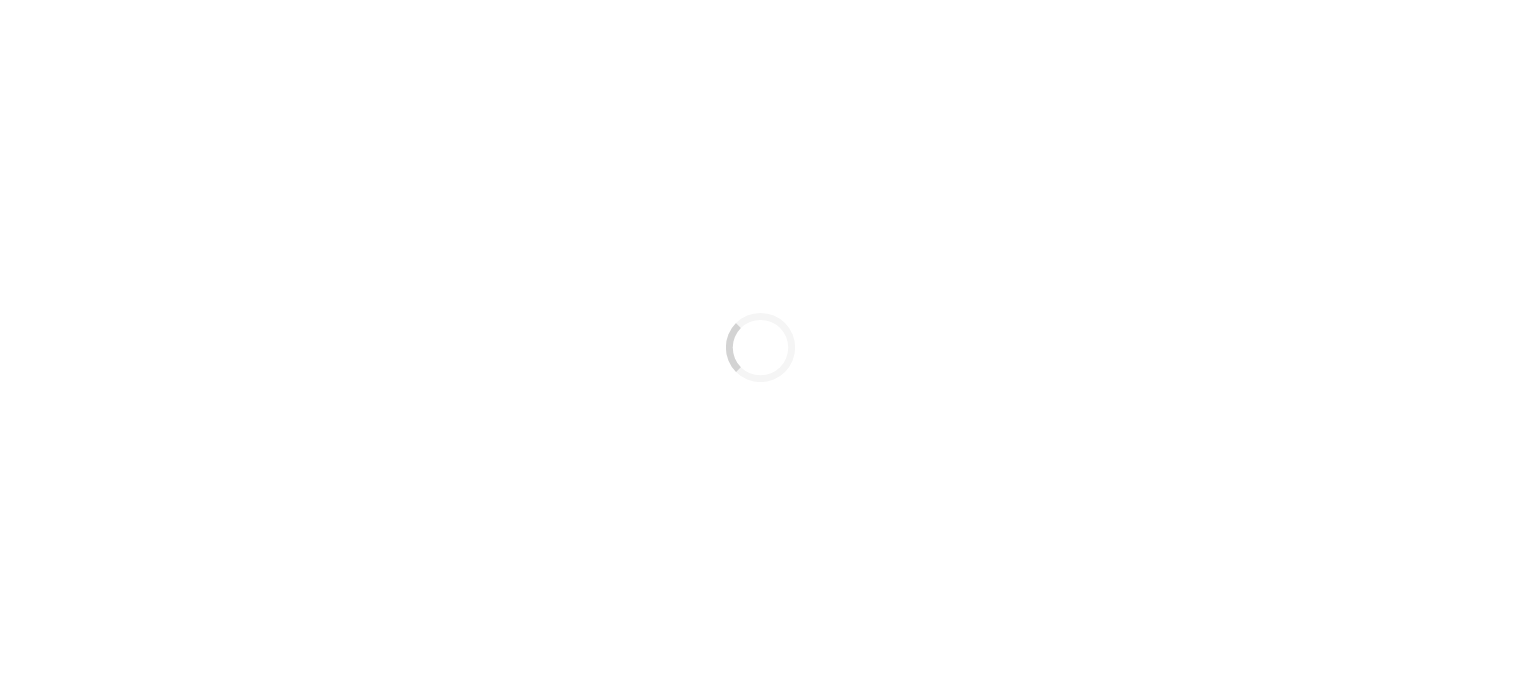 scroll, scrollTop: 0, scrollLeft: 0, axis: both 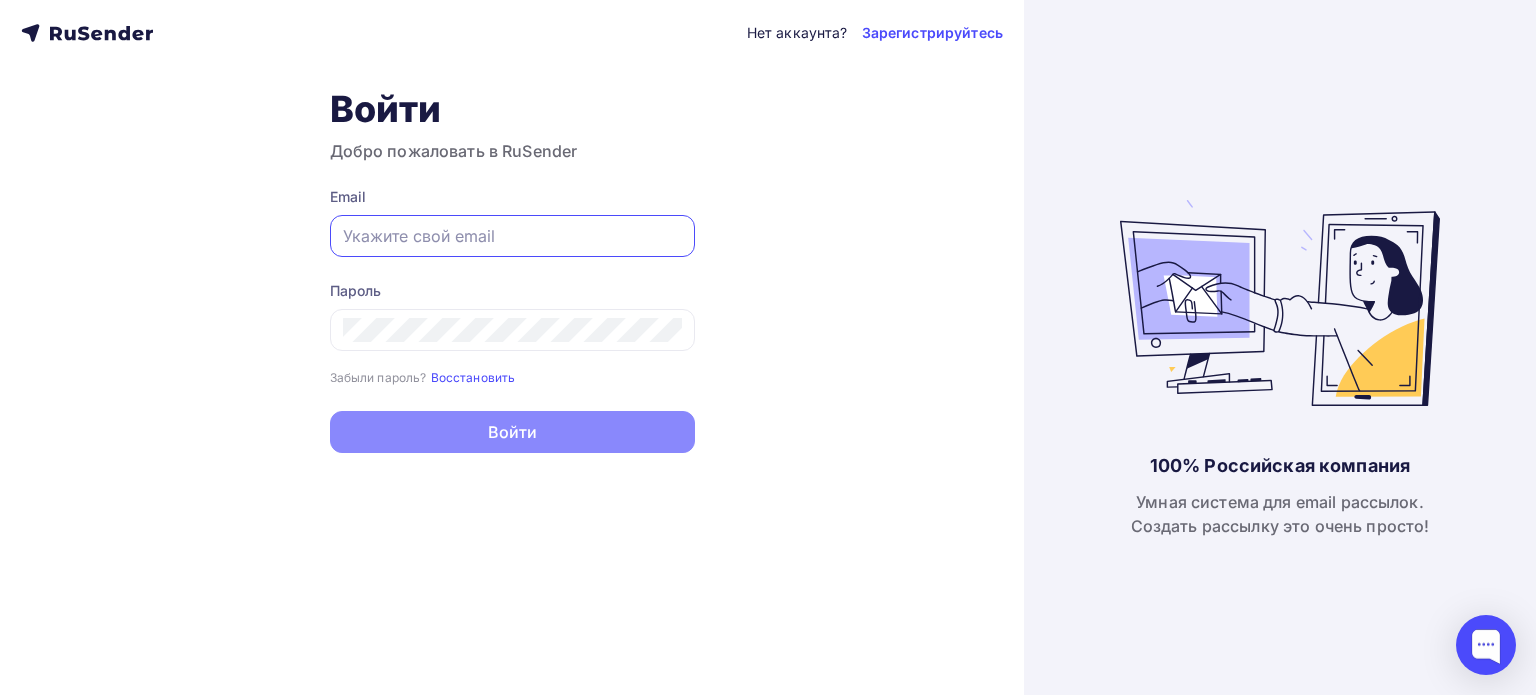 click at bounding box center (512, 236) 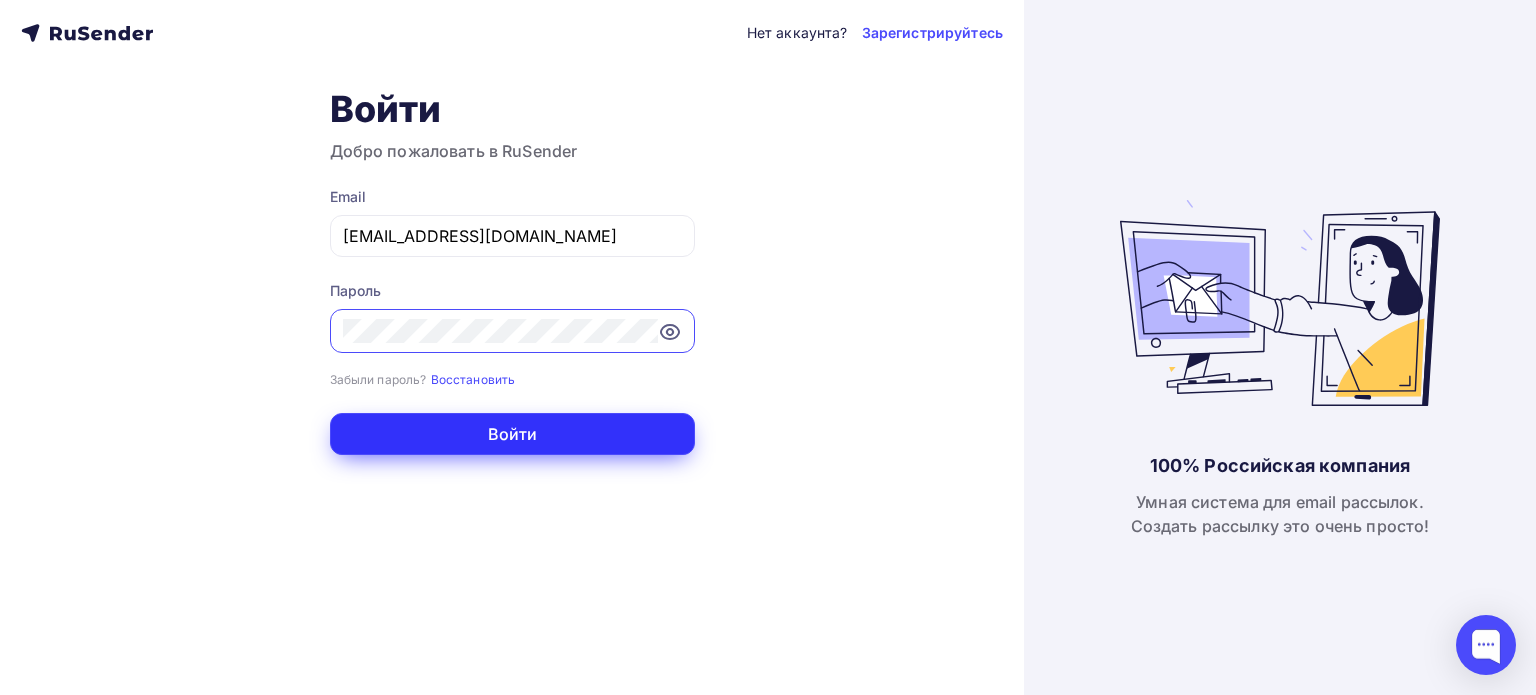 click on "Войти" at bounding box center (512, 434) 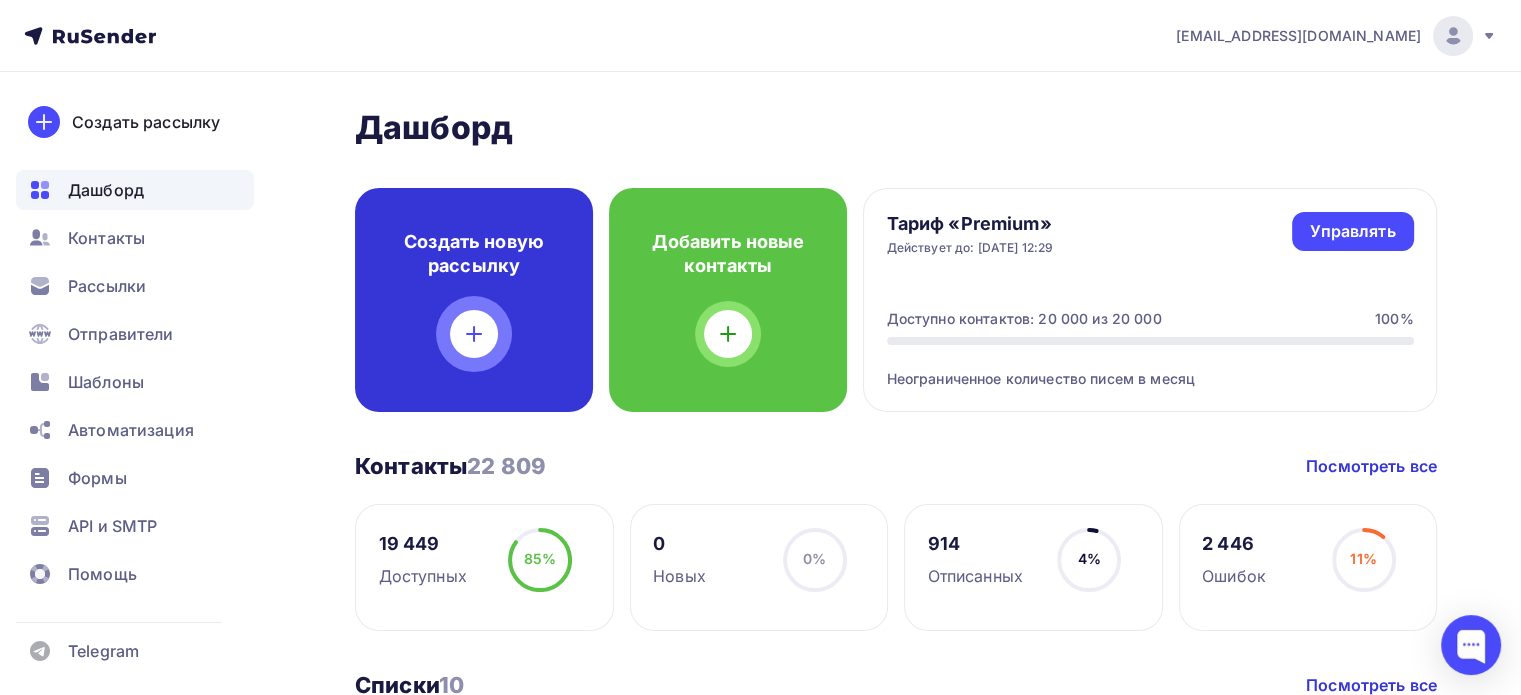 click at bounding box center [474, 334] 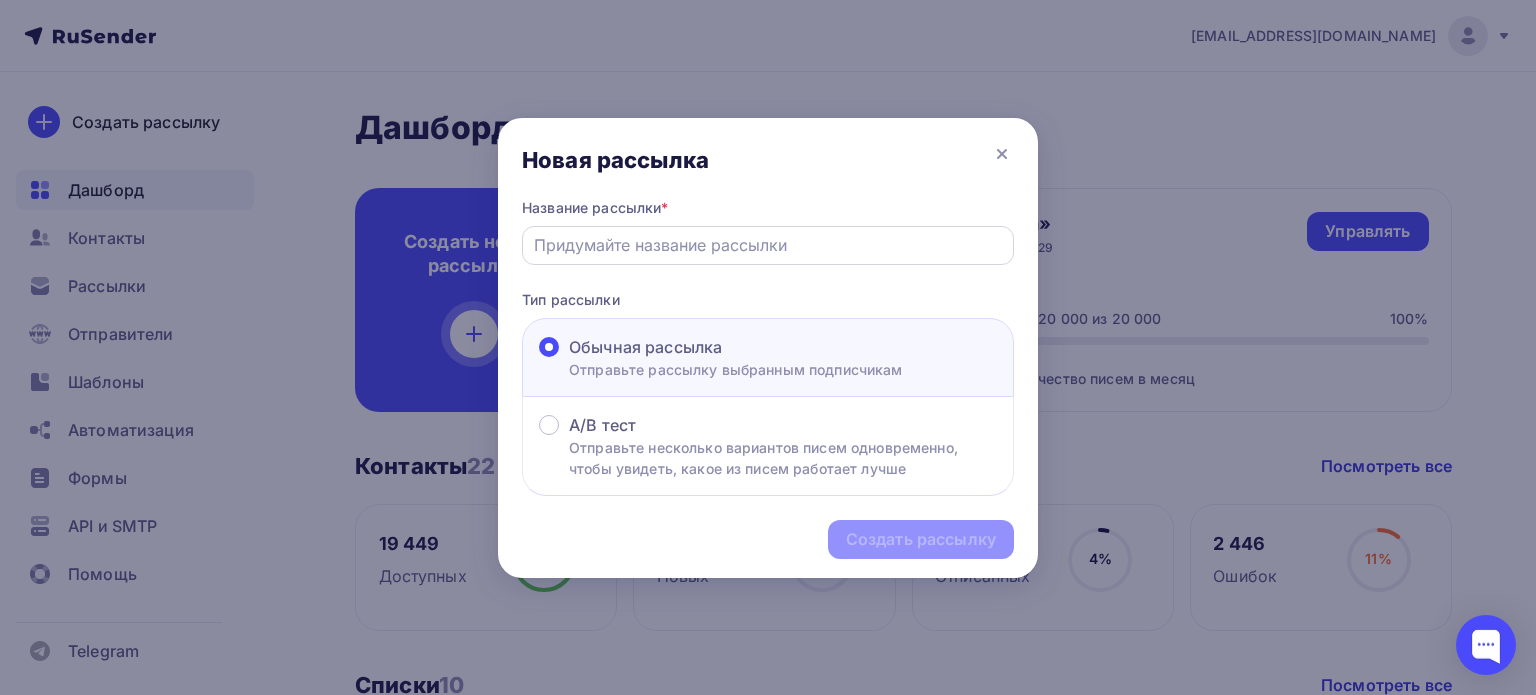 click at bounding box center [768, 245] 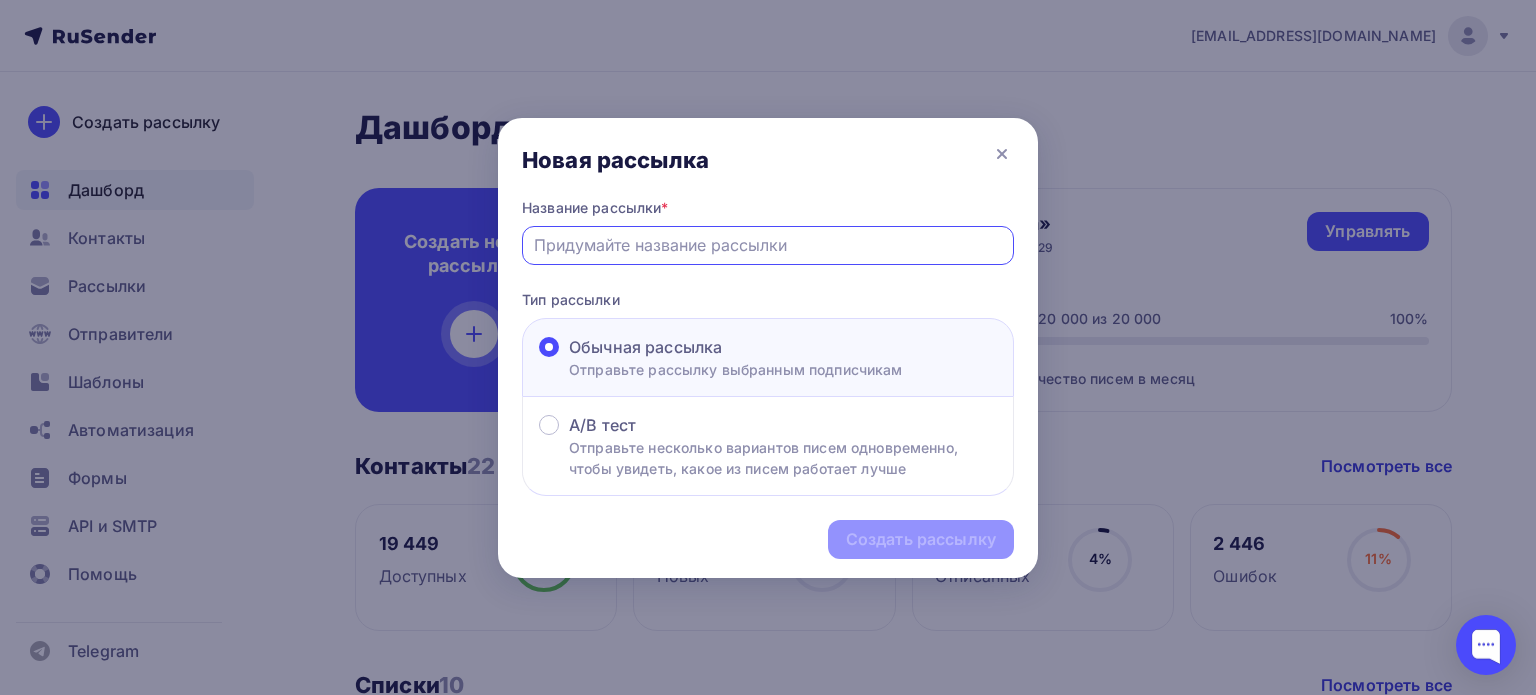 type on "Сочи2" 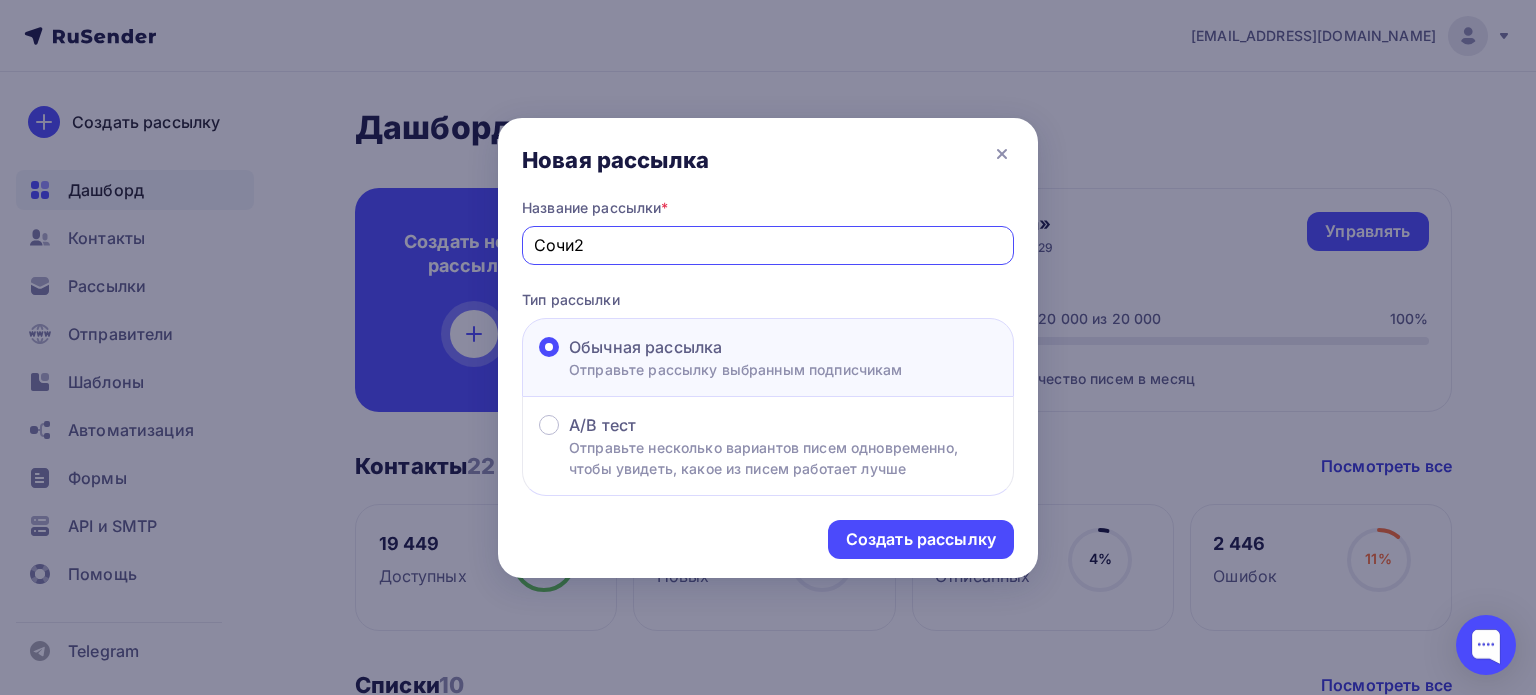 click on "Сочи2" at bounding box center [768, 245] 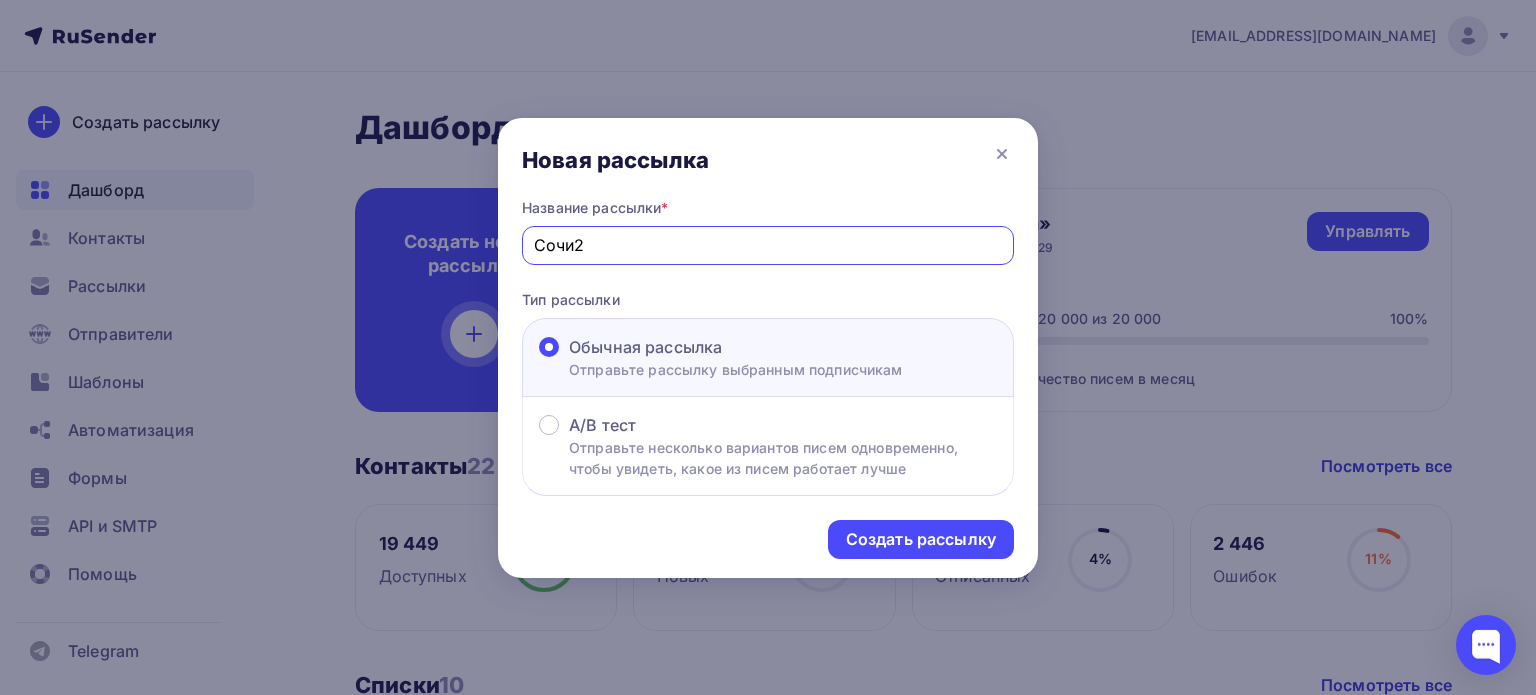 click on "Сочи2" at bounding box center (768, 245) 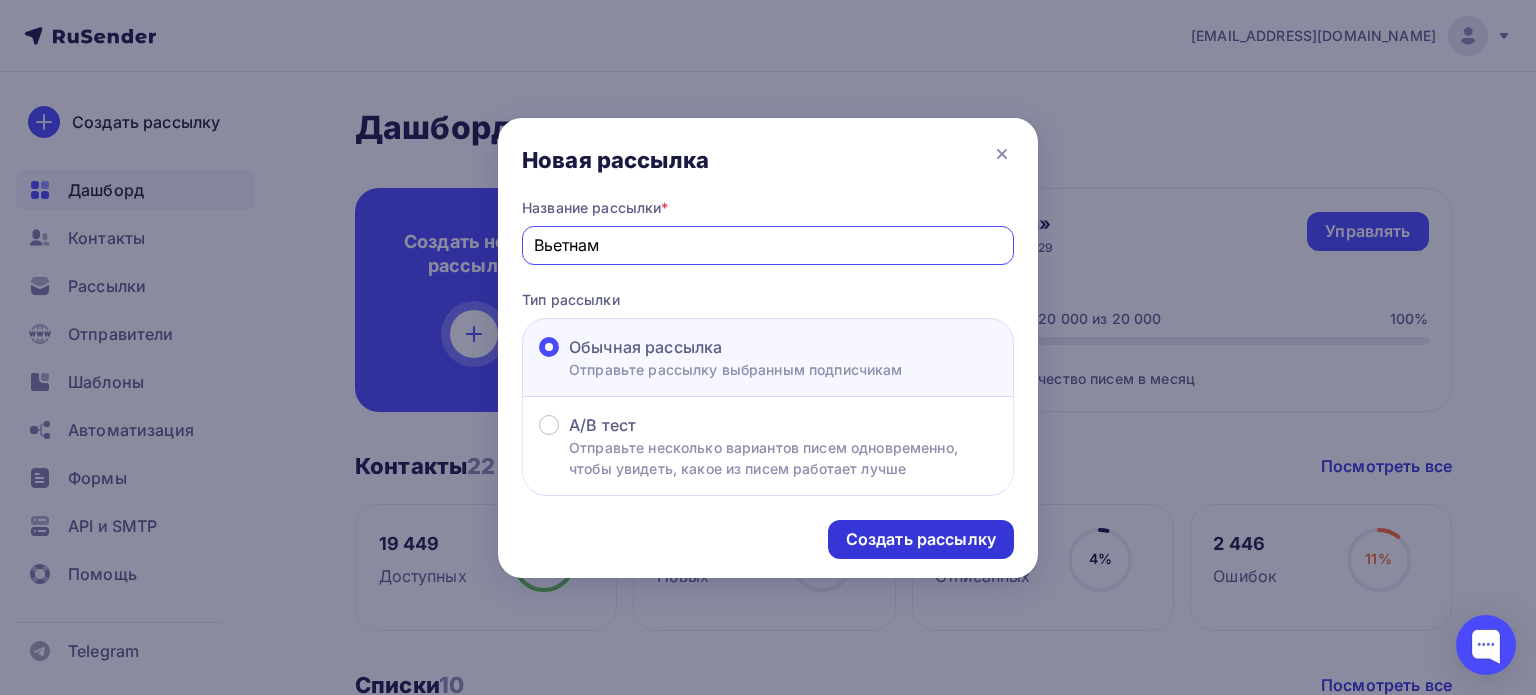 type on "Вьетнам" 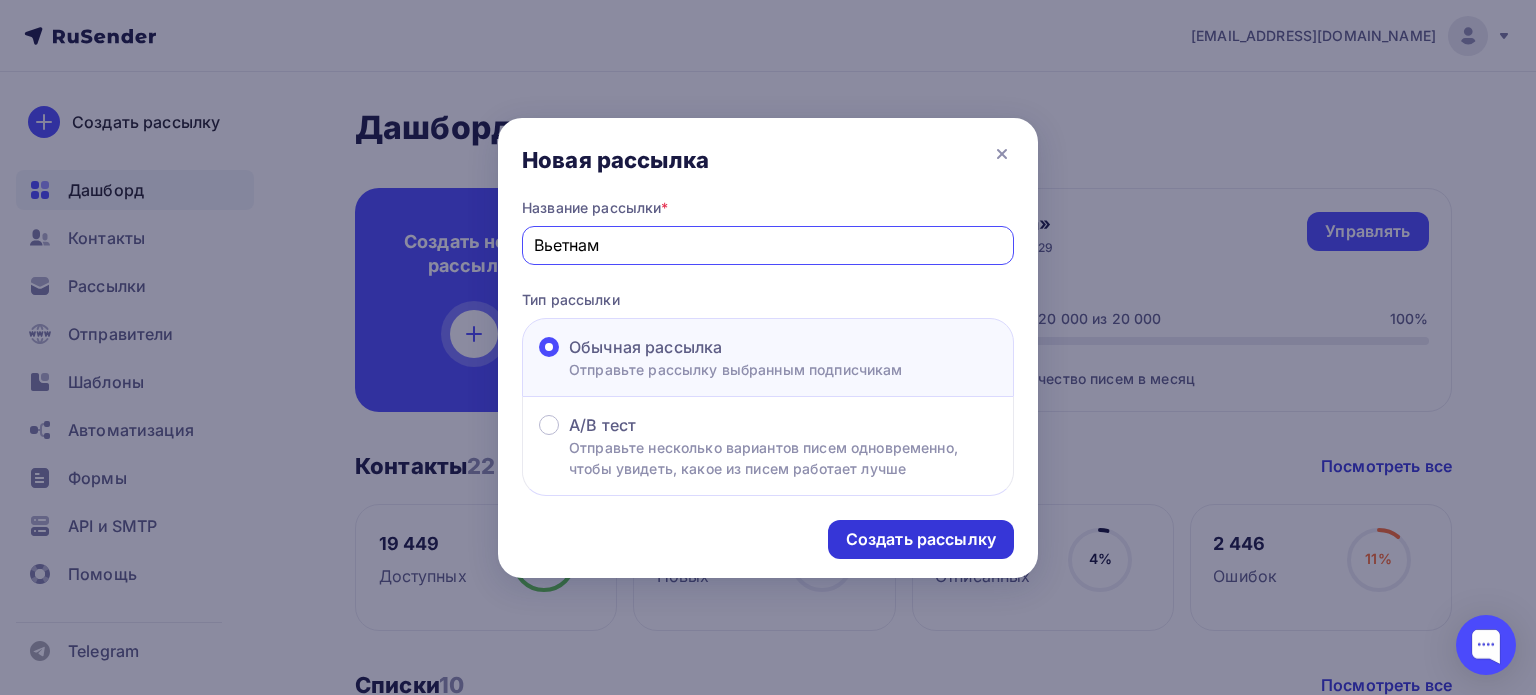 click on "Создать рассылку" at bounding box center (921, 539) 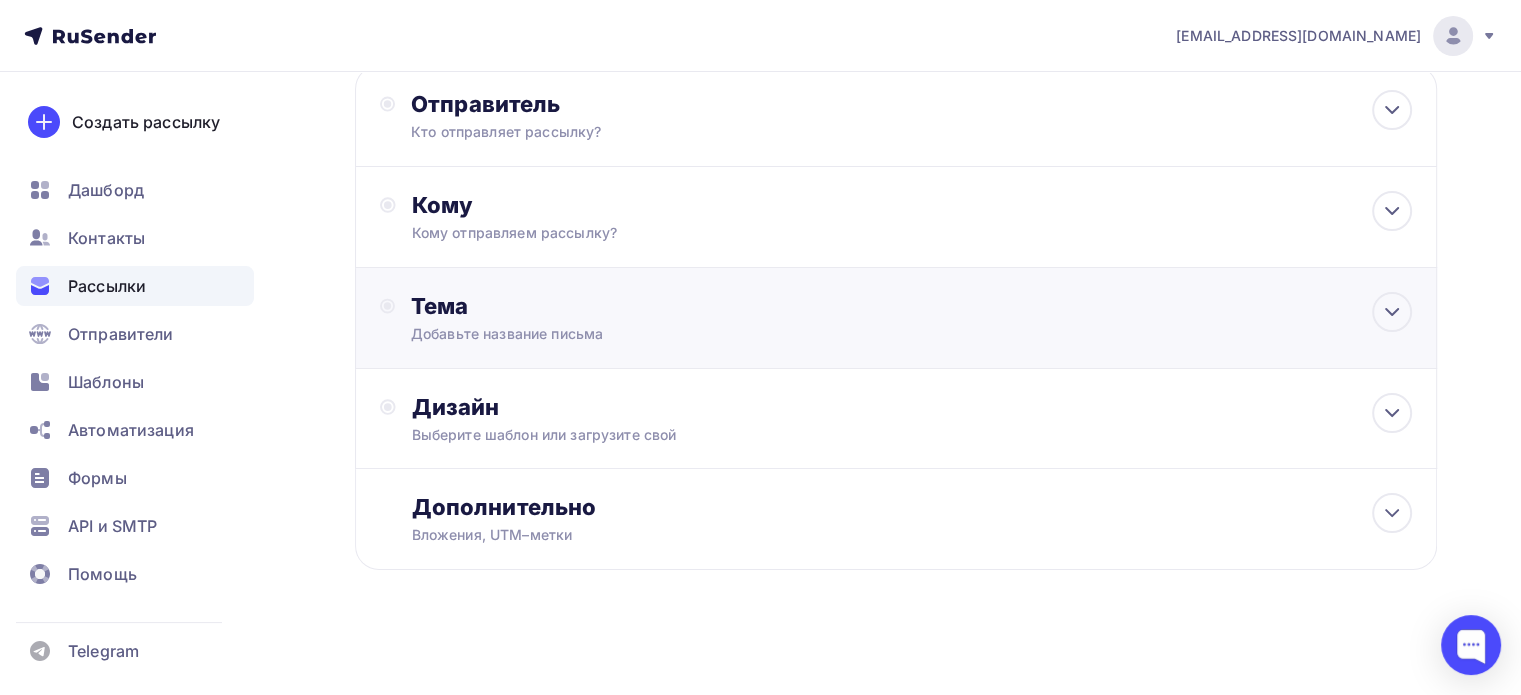 scroll, scrollTop: 120, scrollLeft: 0, axis: vertical 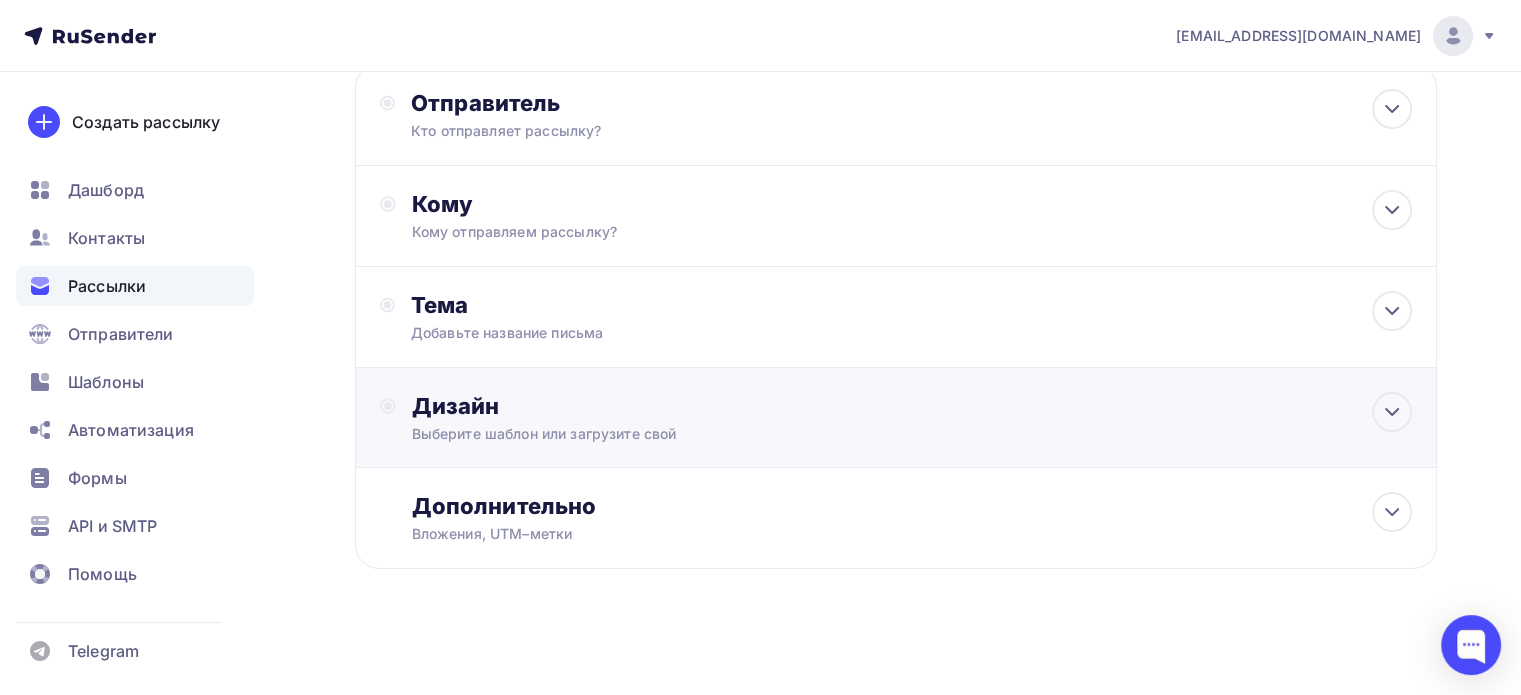 click on "Дизайн" at bounding box center (912, 406) 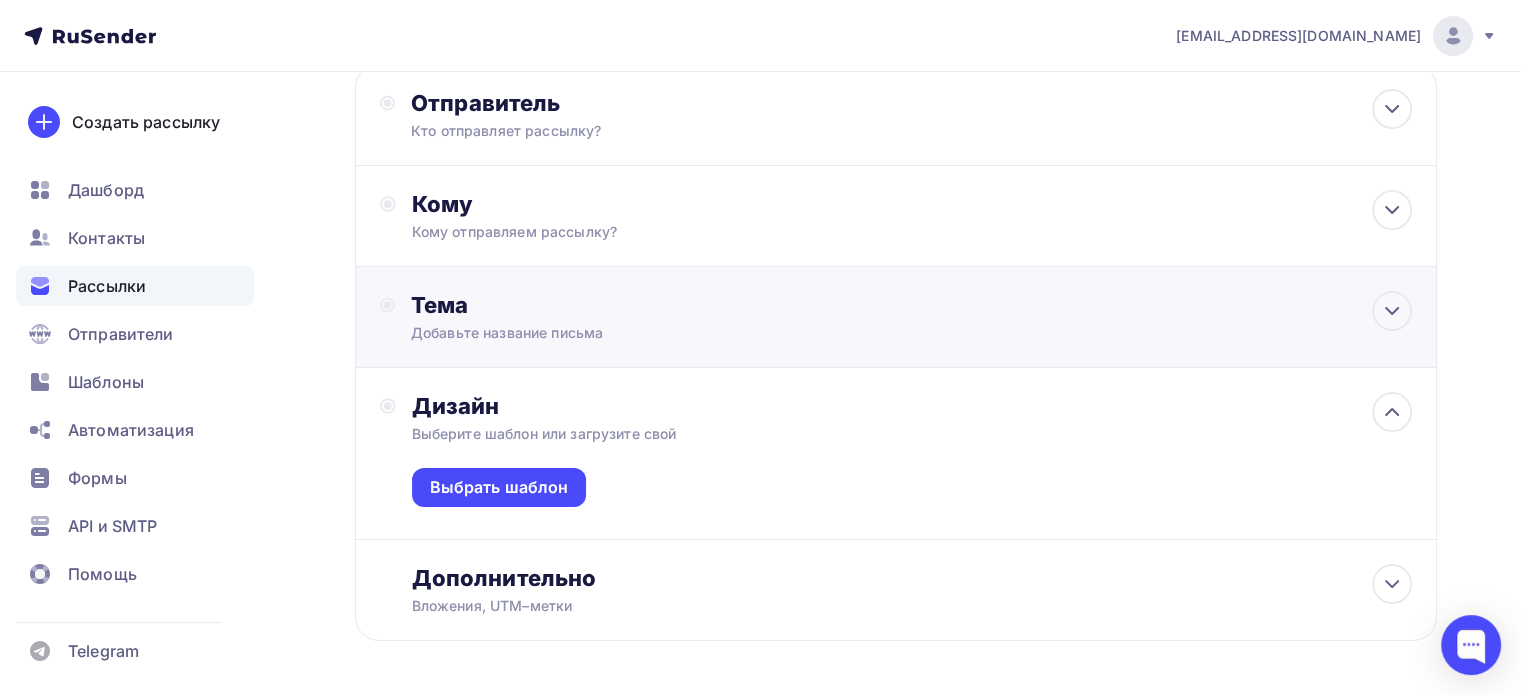click on "Тема" at bounding box center [608, 305] 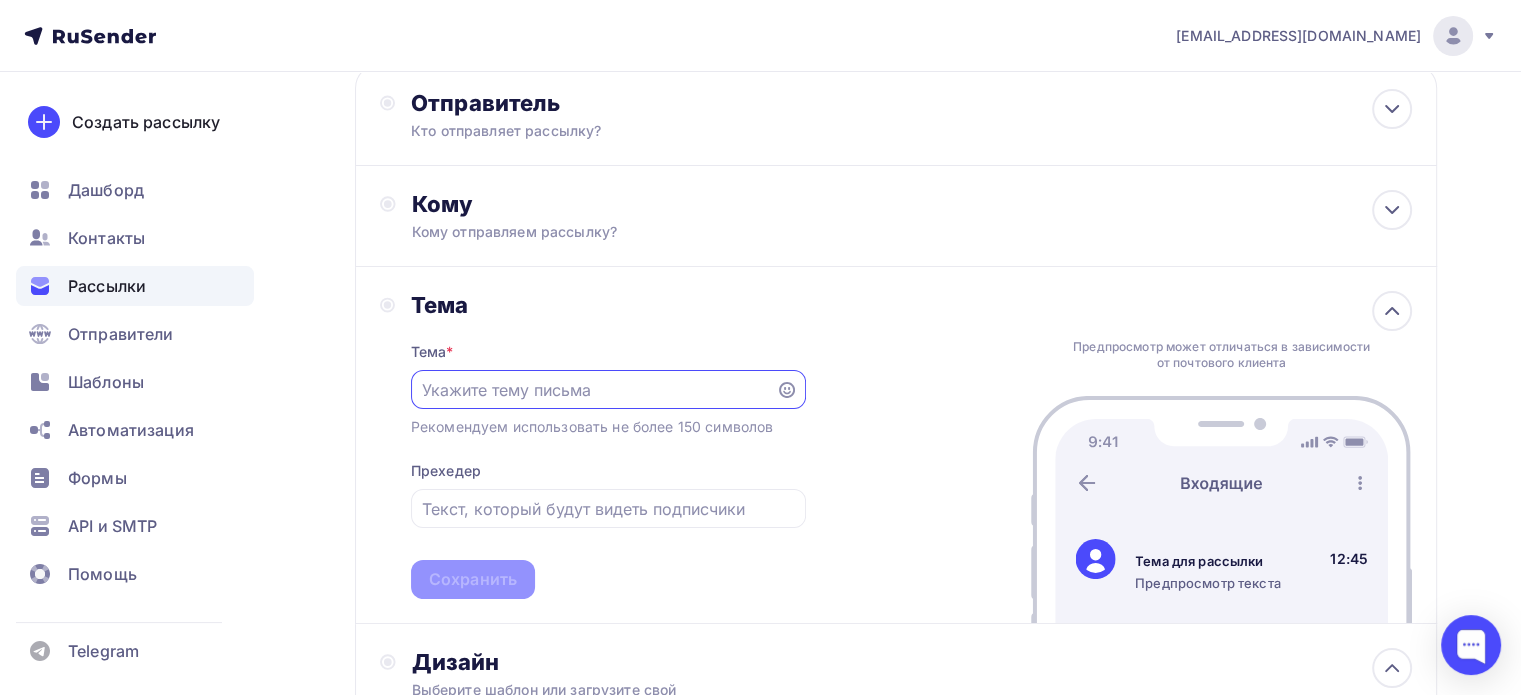 scroll, scrollTop: 0, scrollLeft: 0, axis: both 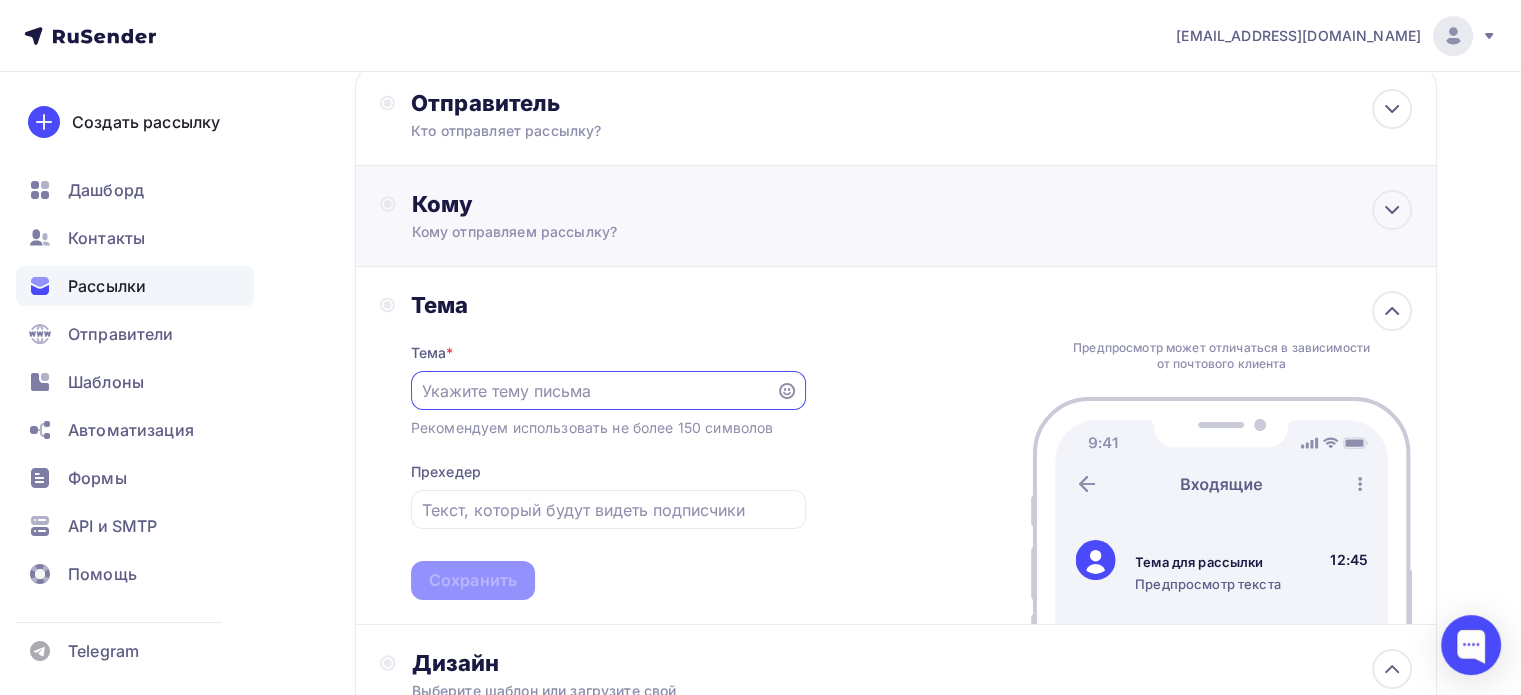 click on "Кому
Кому отправляем рассылку?
Списки получателей
Выберите список
Все списки
id
27-31
(1 699)
#21754
0-3
(2 505)
#20260
3-6
(2 571)
#20259
6-9
(2 535)
#20258
9-12
(2 540)
#20257
12-15
(2 538)
#20256
15-18
(1 833)
#20255" at bounding box center [896, 216] 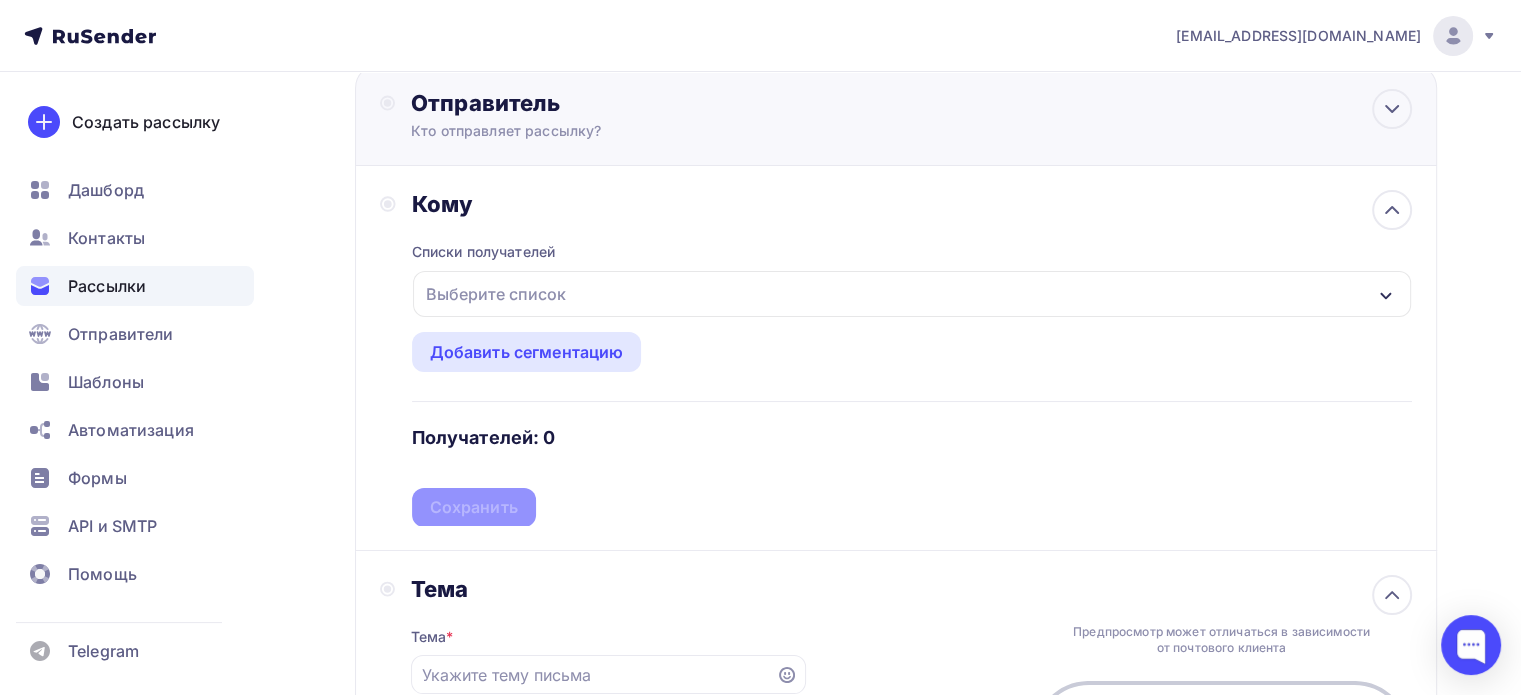 click on "Отправитель
Кто отправляет рассылку?
Email  *
Выберите отправителя
[EMAIL_ADDRESS][DOMAIN_NAME]           [EMAIL_ADDRESS][DOMAIN_NAME]               Добавить отправителя
Рекомендуем  добавить почту на домене , чтобы рассылка не попала в «Спам»
Имя                 Сохранить
Предпросмотр может отличаться  в зависимости от почтового клиента
Тема для рассылки
Предпросмотр текста
12:45" at bounding box center (896, 115) 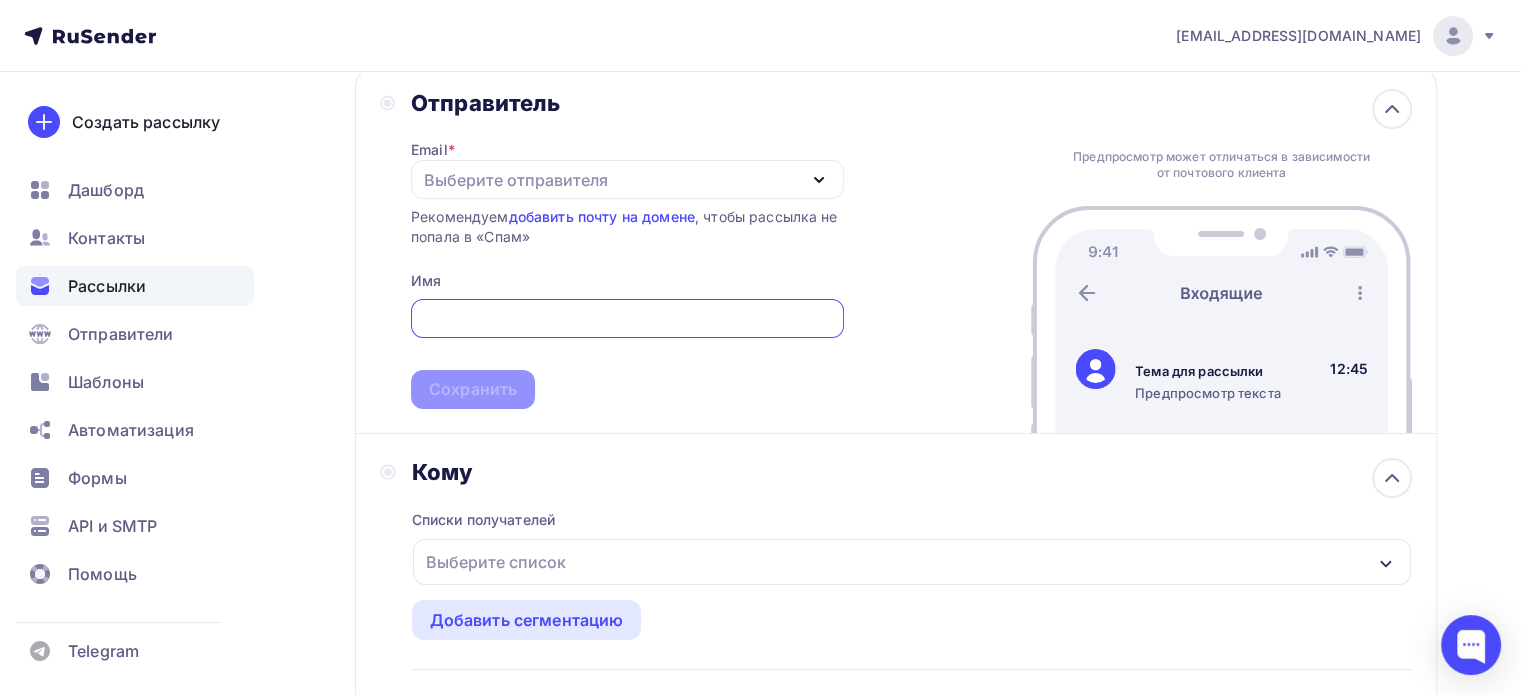 scroll, scrollTop: 0, scrollLeft: 0, axis: both 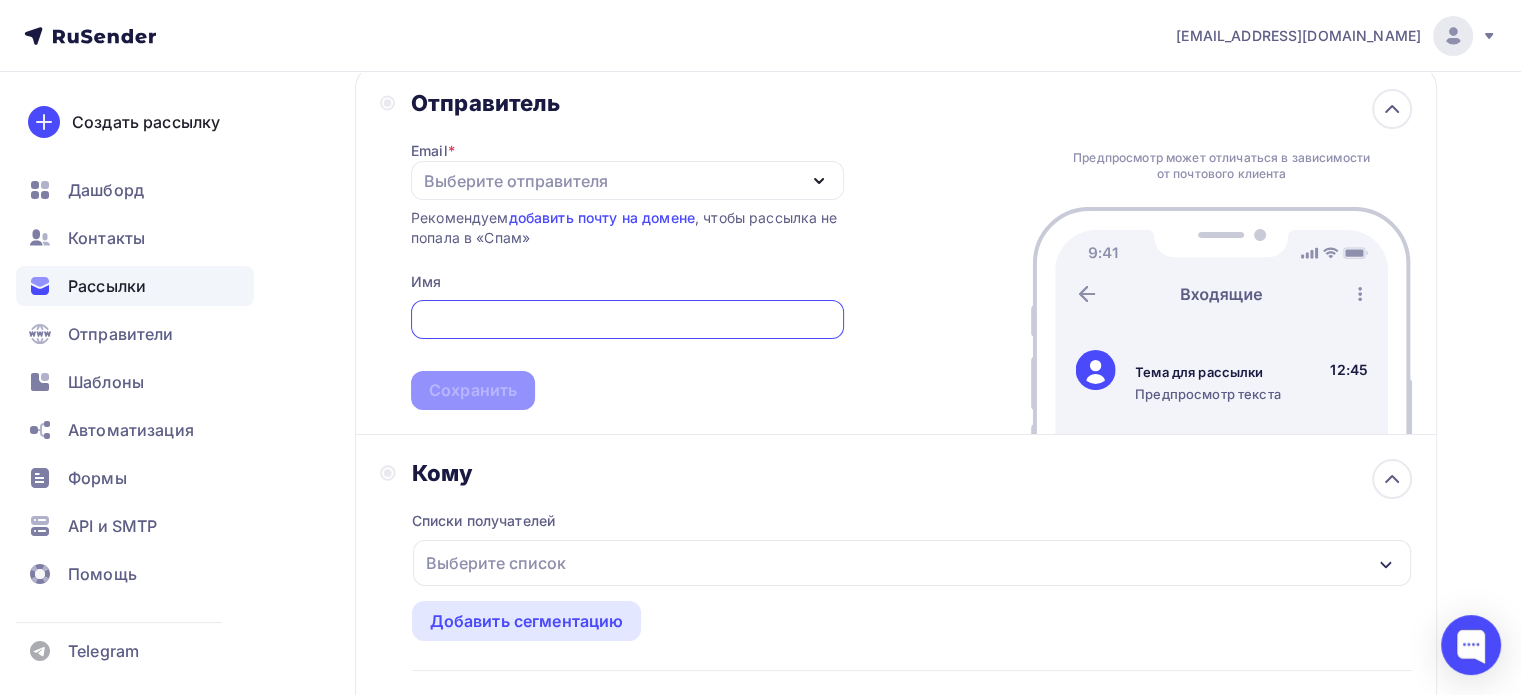 click on "Выберите отправителя" at bounding box center (516, 181) 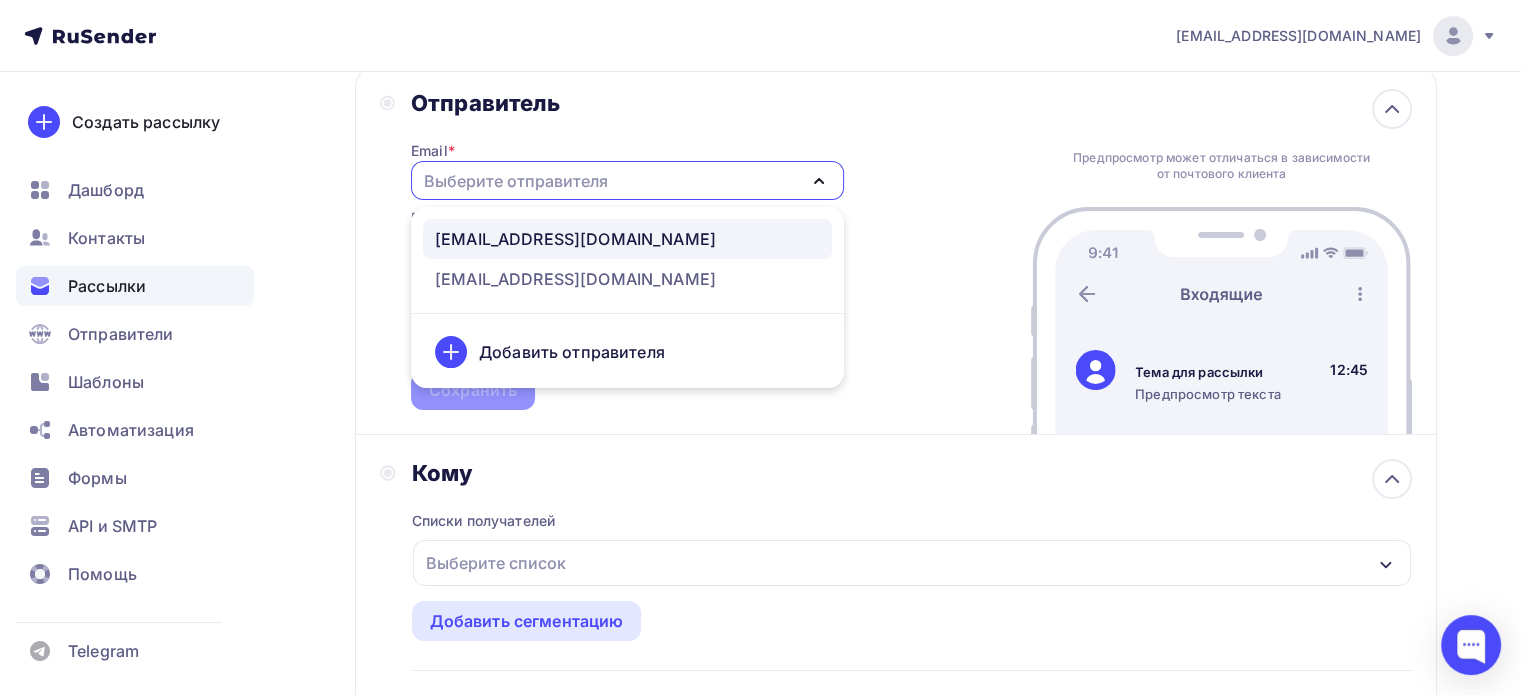 click on "[EMAIL_ADDRESS][DOMAIN_NAME]" at bounding box center [575, 239] 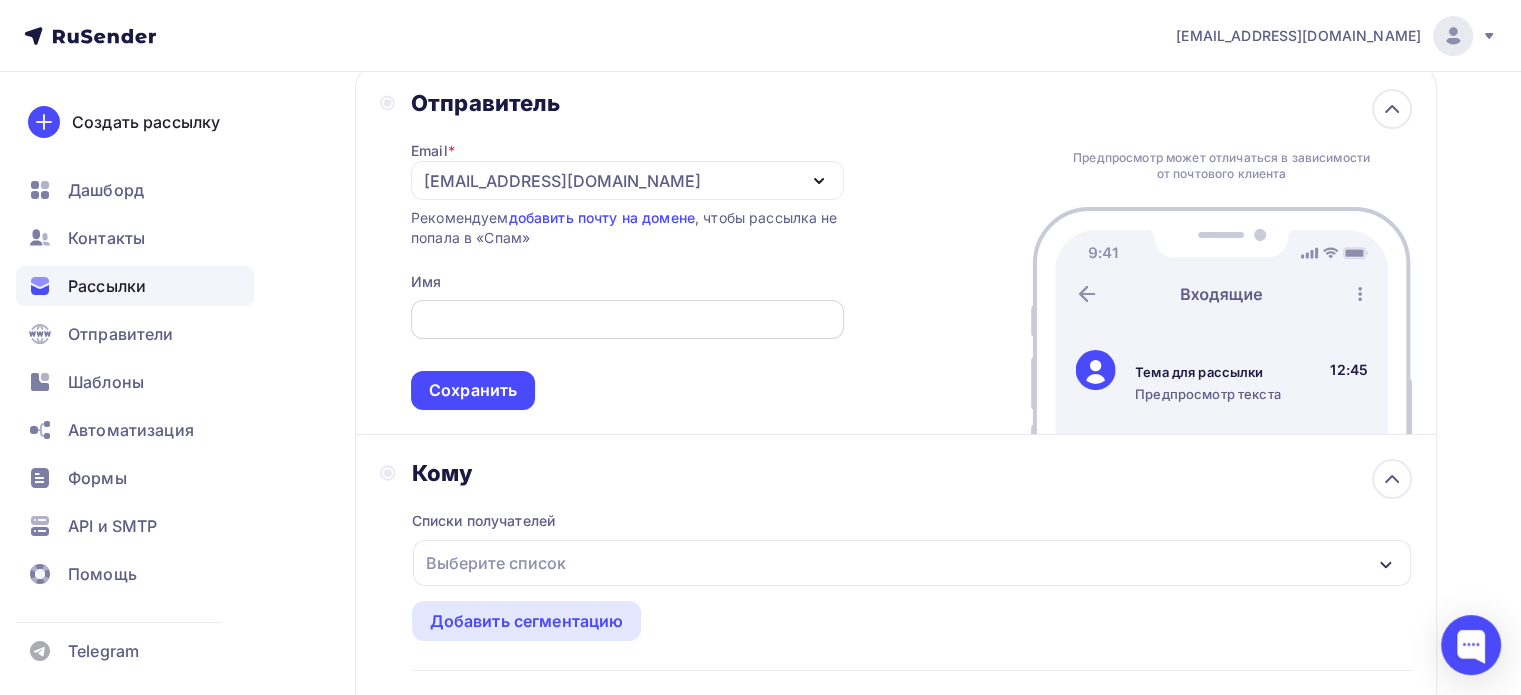 click at bounding box center [627, 320] 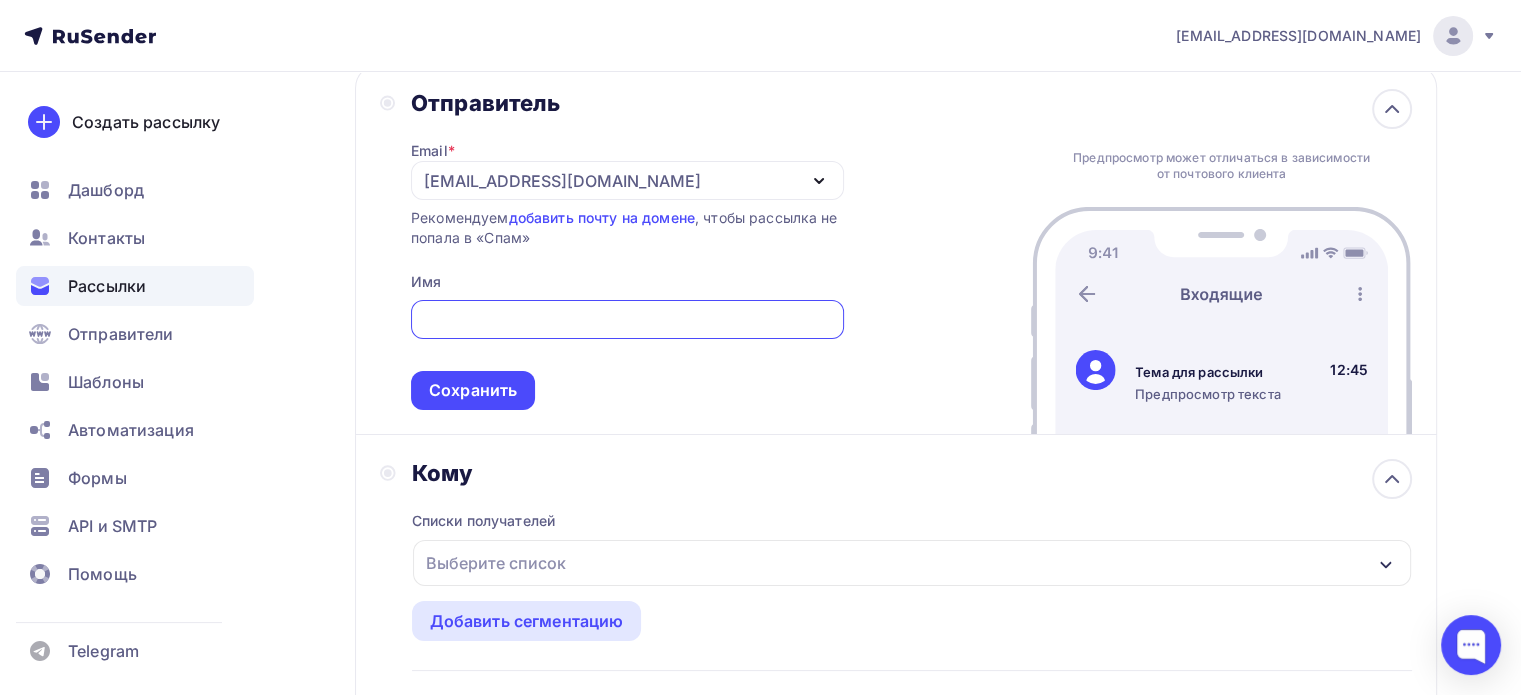 click at bounding box center (627, 320) 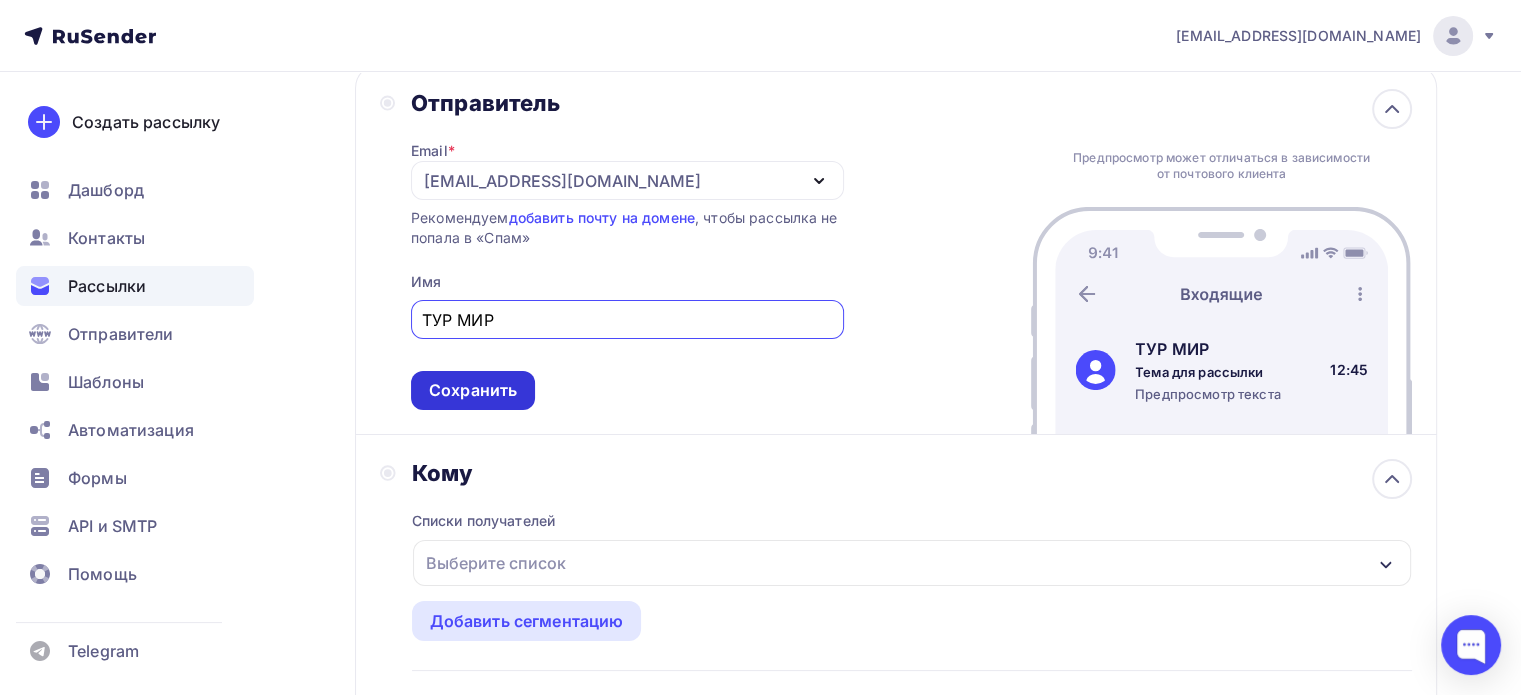 type on "ТУР МИР" 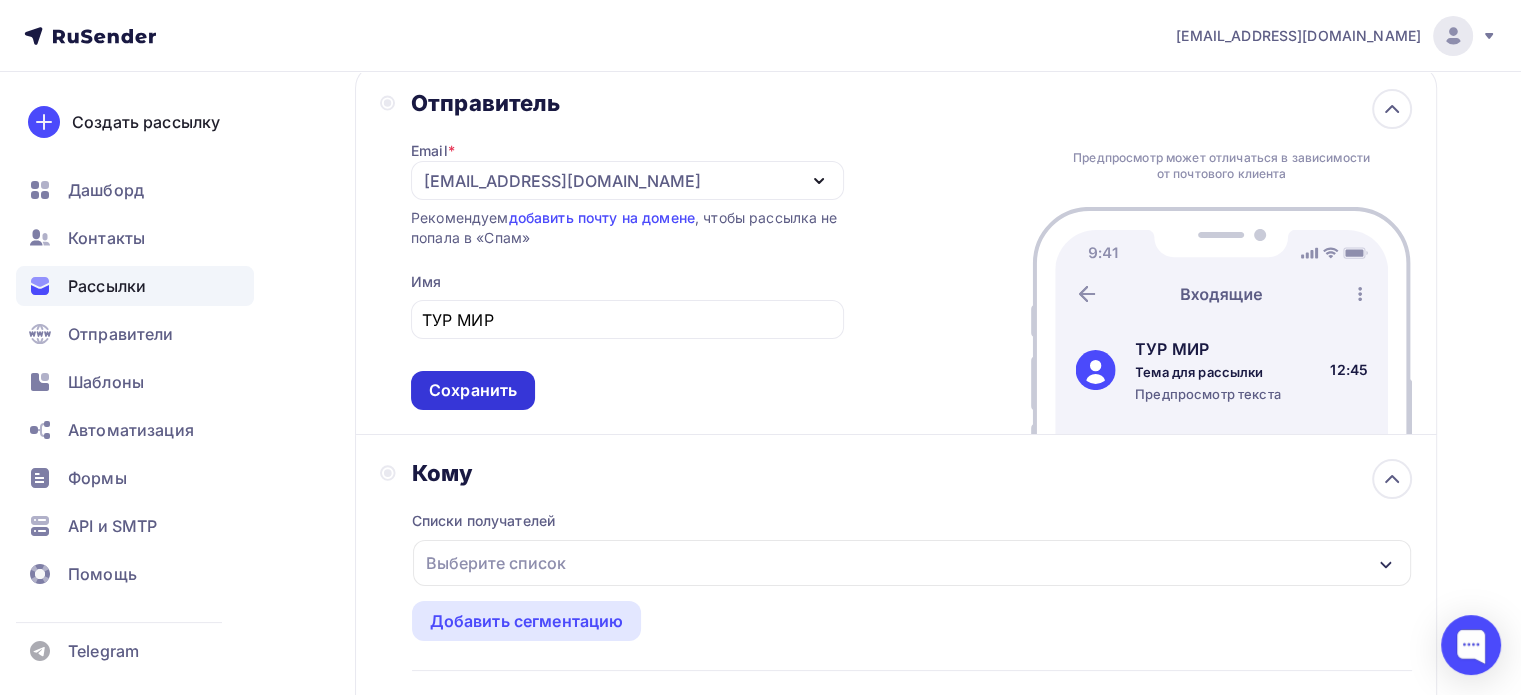 click on "Сохранить" at bounding box center (473, 390) 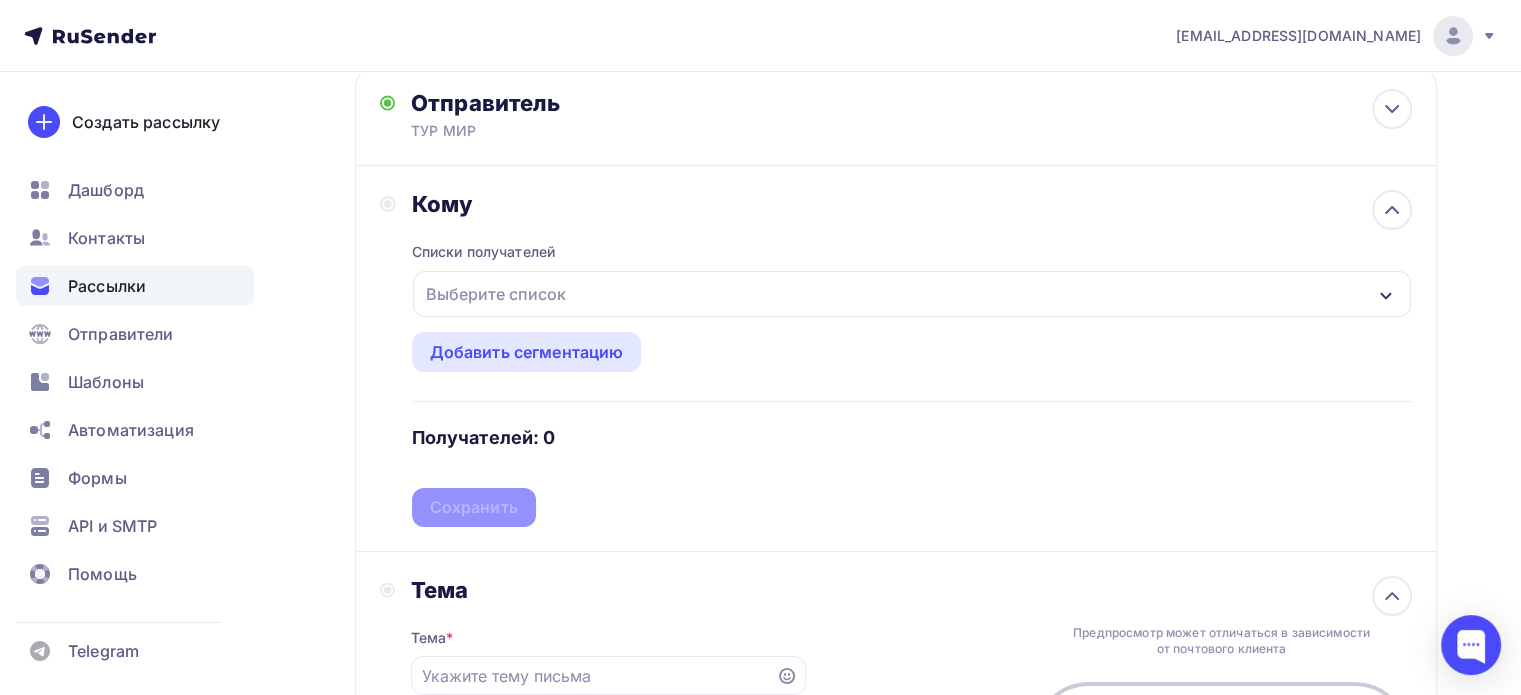 click on "Выберите список" at bounding box center [496, 294] 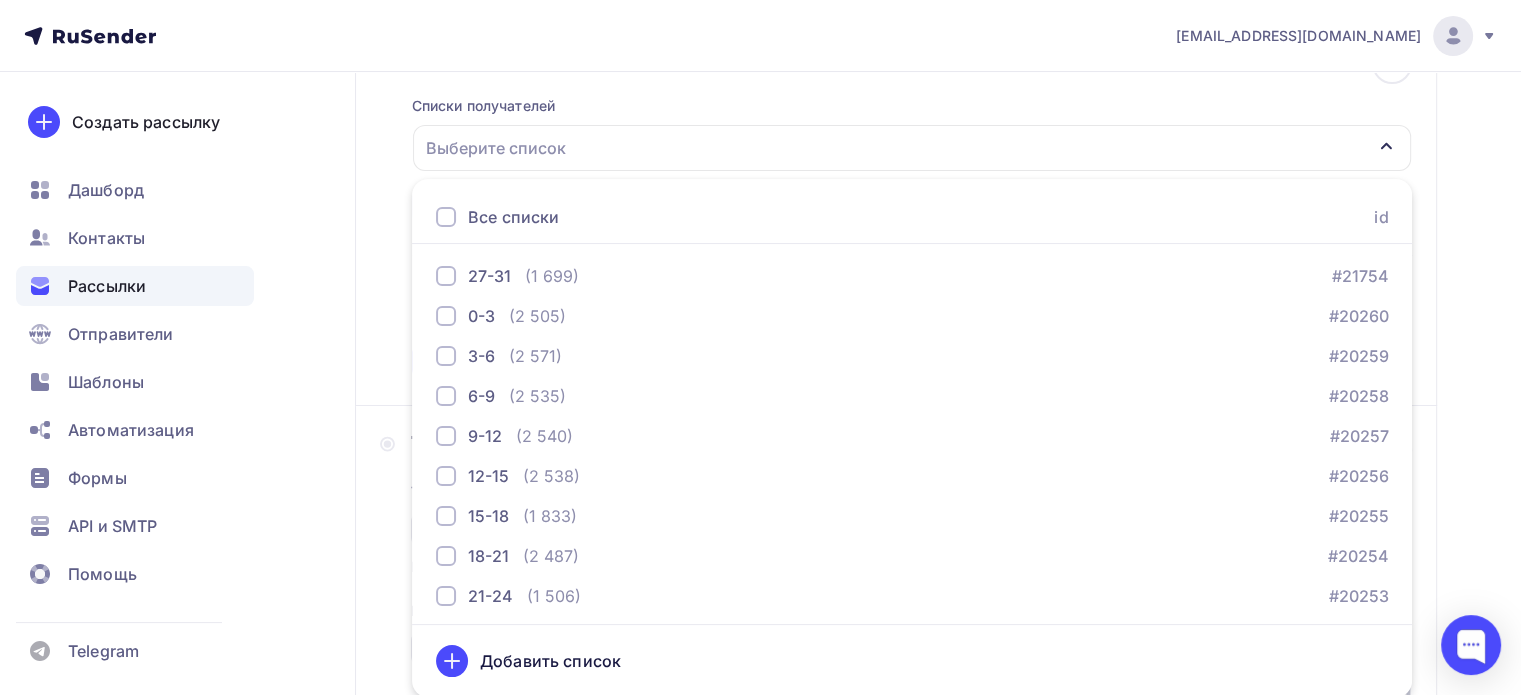 click at bounding box center [446, 217] 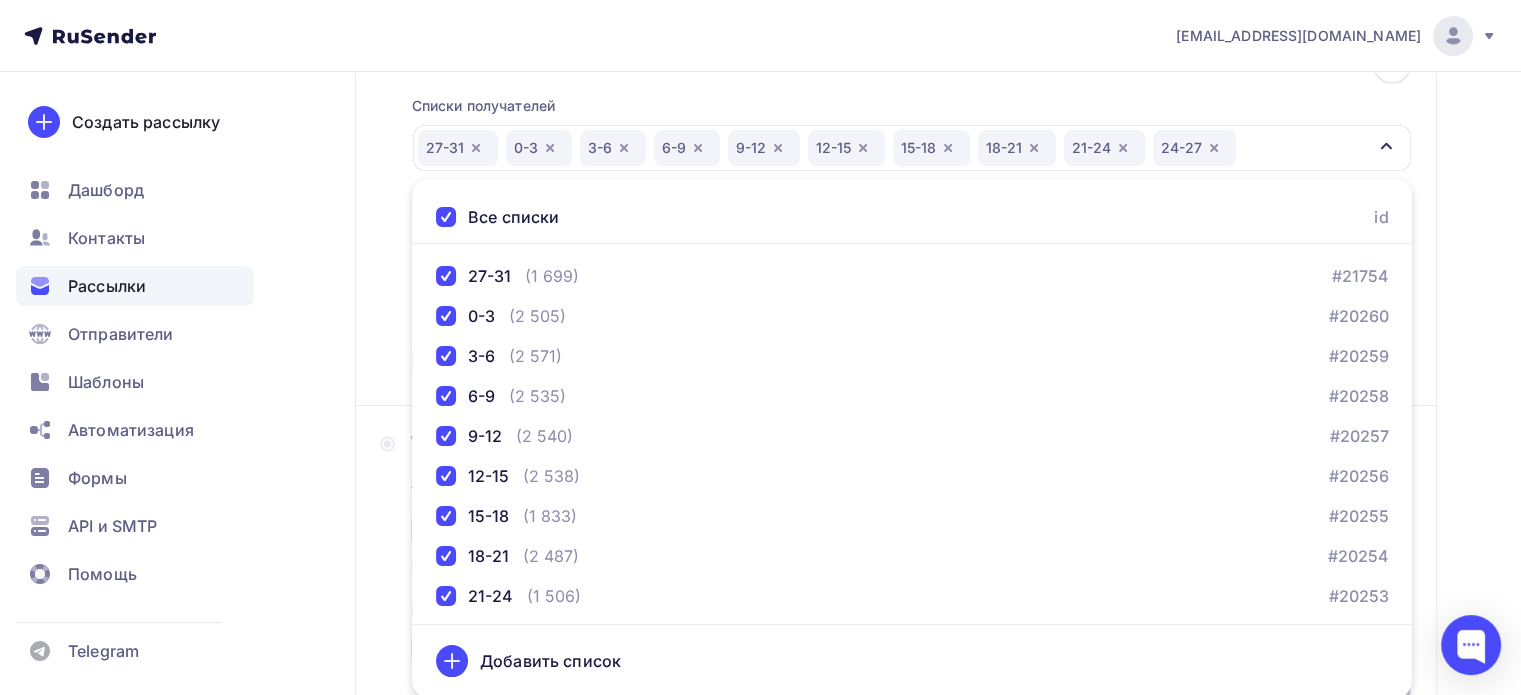 click on "Назад
Вьетнам
Вьетнам
Закончить позже
Далее
Отправитель
ТУР МИР
Email  *
[EMAIL_ADDRESS][DOMAIN_NAME]
[EMAIL_ADDRESS][DOMAIN_NAME]           [EMAIL_ADDRESS][DOMAIN_NAME]               Добавить отправителя
Рекомендуем  добавить почту на домене , чтобы рассылка не попала в «Спам»
Имя     ТУР МИР             Сохранить
Предпросмотр может отличаться  в зависимости от почтового клиента
ТУР МИР
Тема для рассылки
12:45         Кому               id" at bounding box center (760, 486) 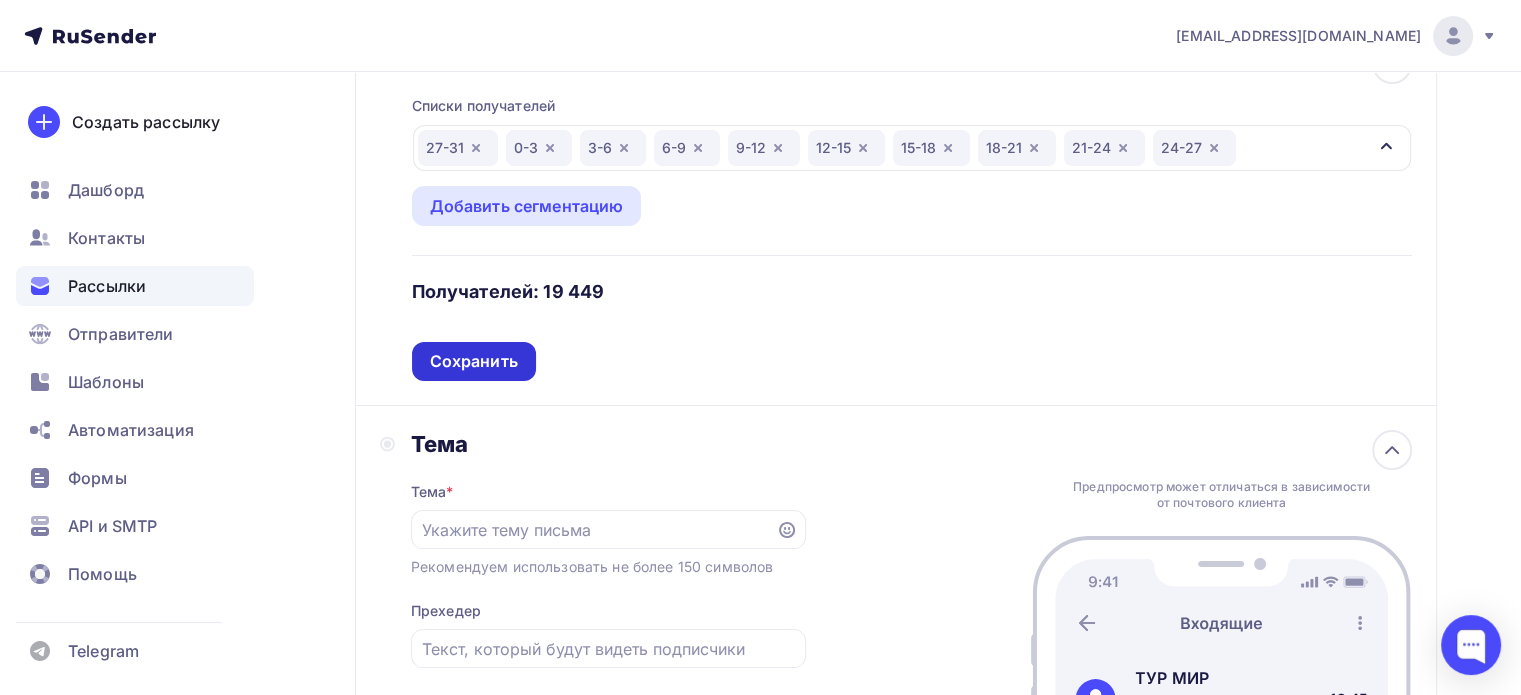 click on "Сохранить" at bounding box center [474, 361] 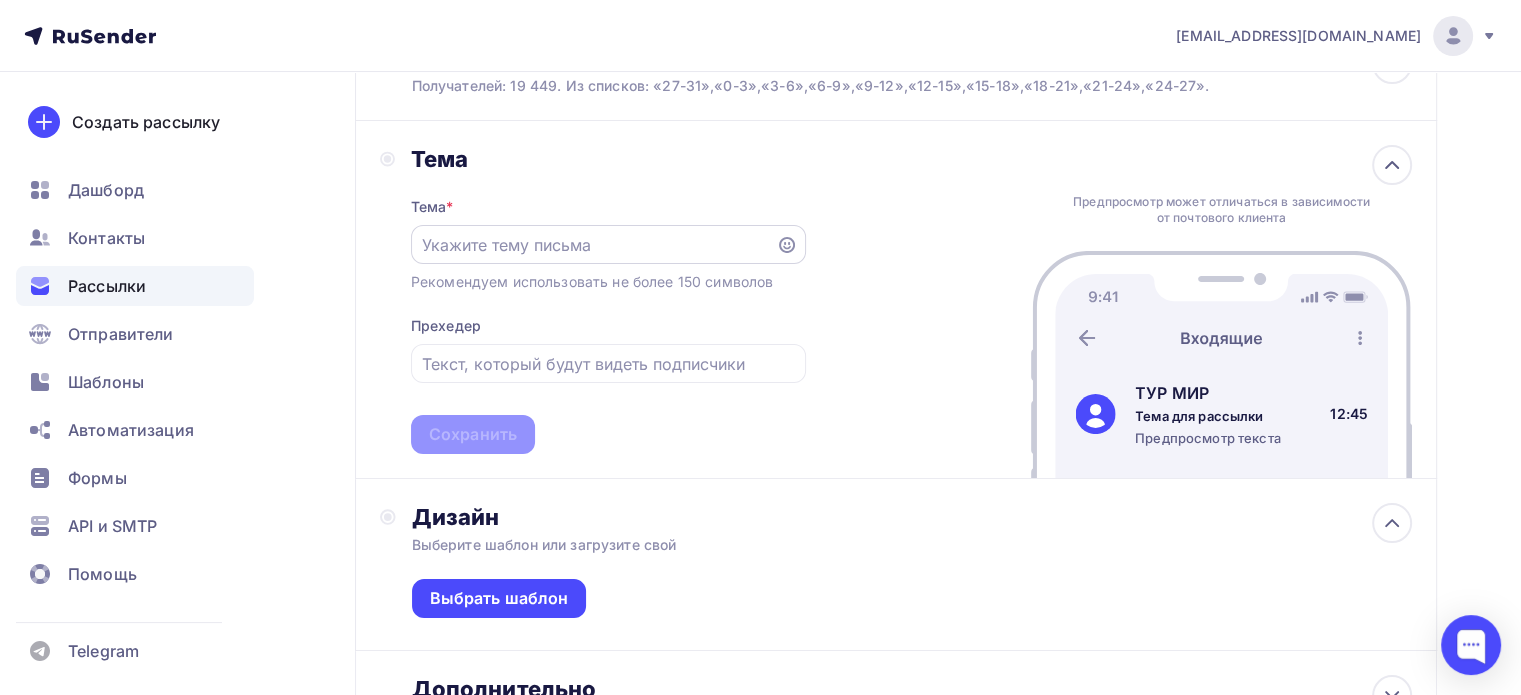 click at bounding box center (593, 245) 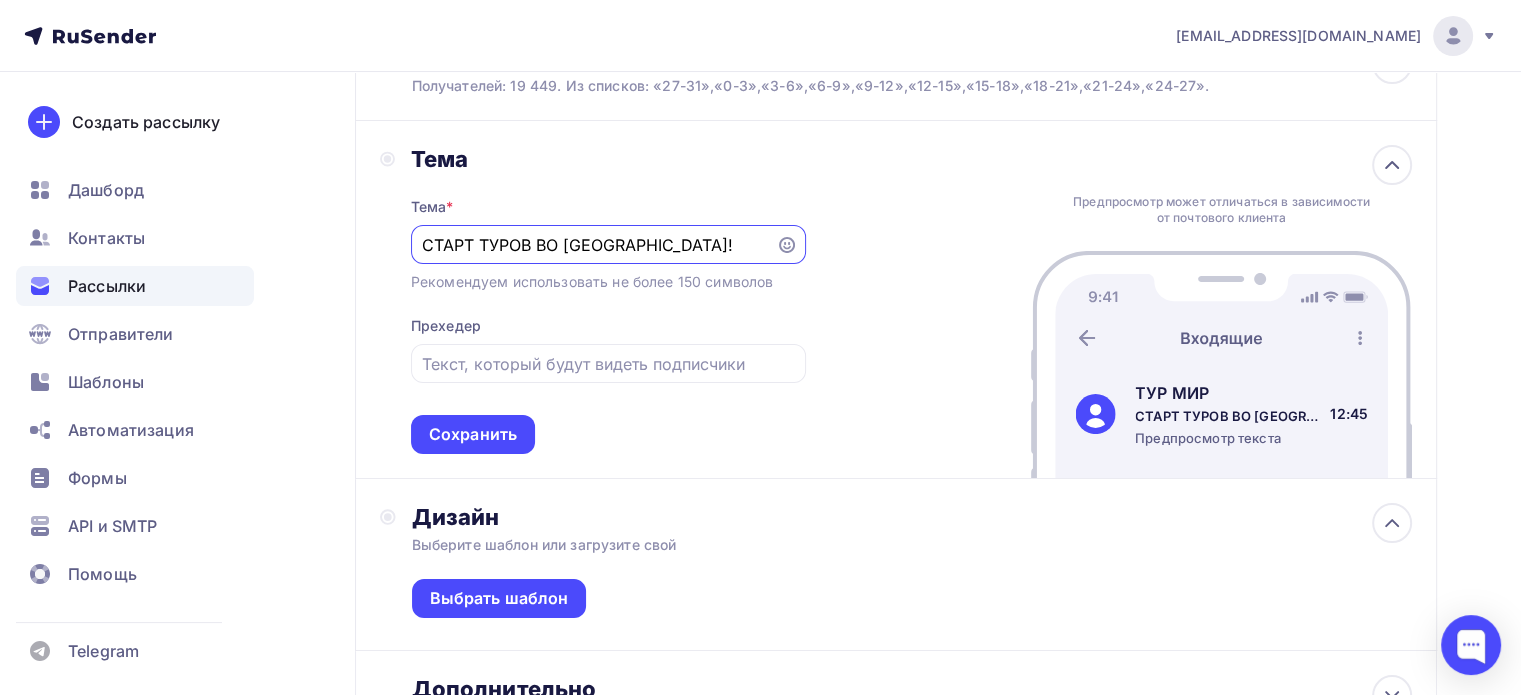 click on "СТАРТ ТУРОВ ВО [GEOGRAPHIC_DATA]!" at bounding box center (593, 245) 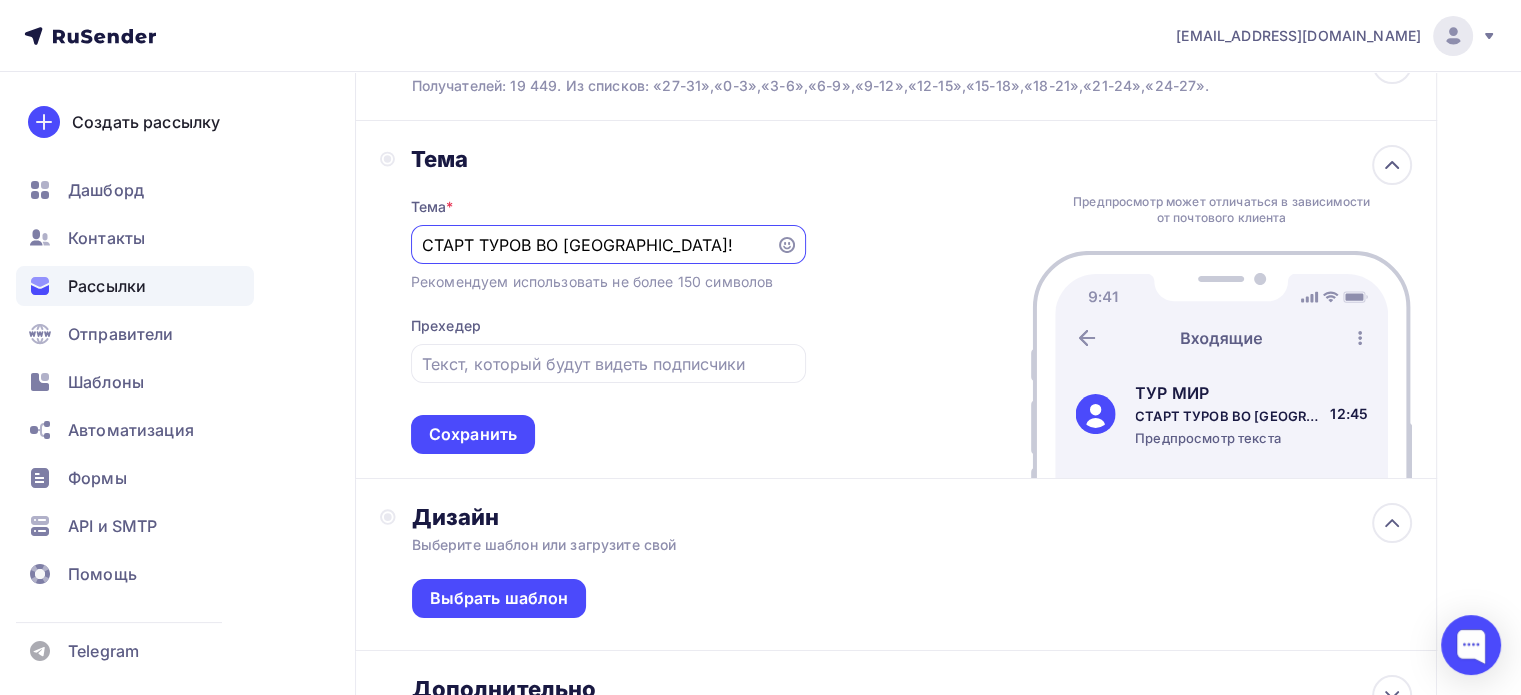 click on "СТАРТ ТУРОВ ВО [GEOGRAPHIC_DATA]!" at bounding box center [593, 245] 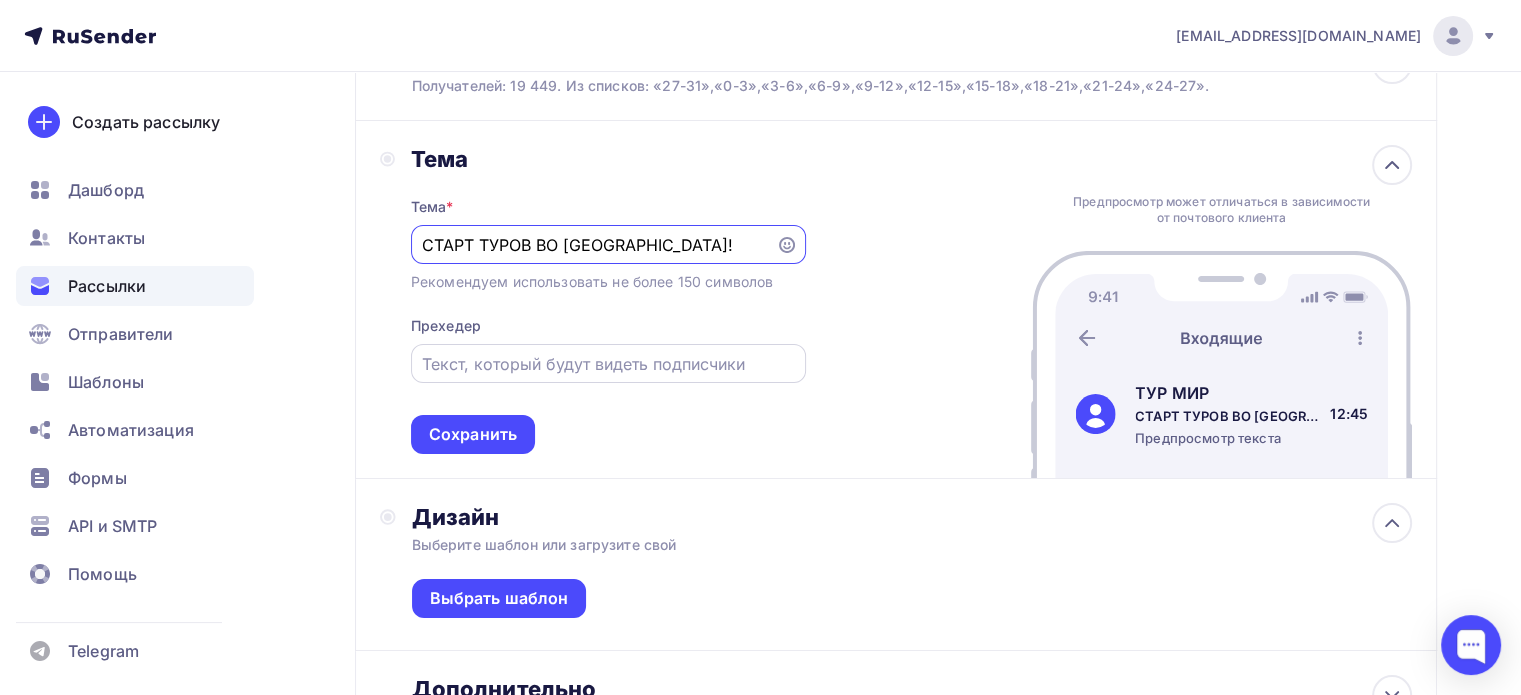 type on "СТАРТ ТУРОВ ВО [GEOGRAPHIC_DATA]!" 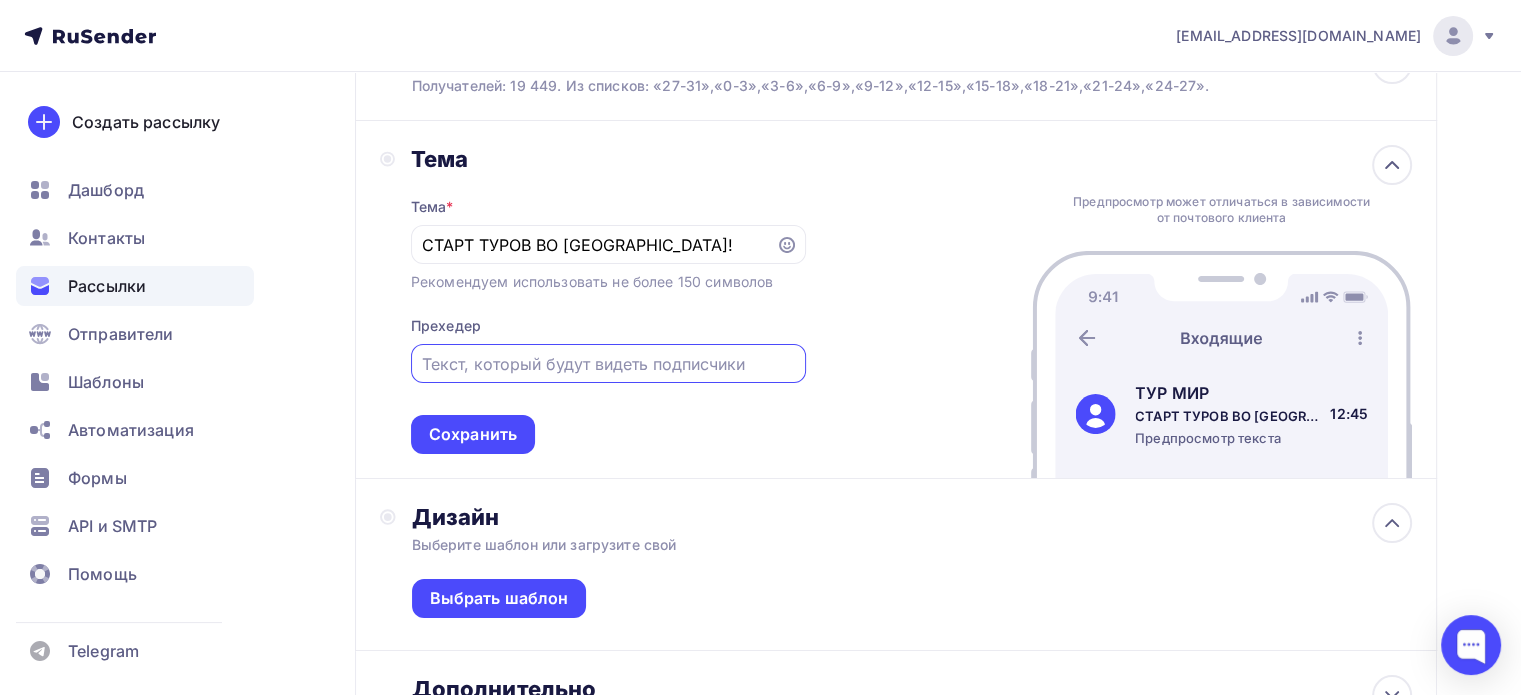 click at bounding box center [608, 364] 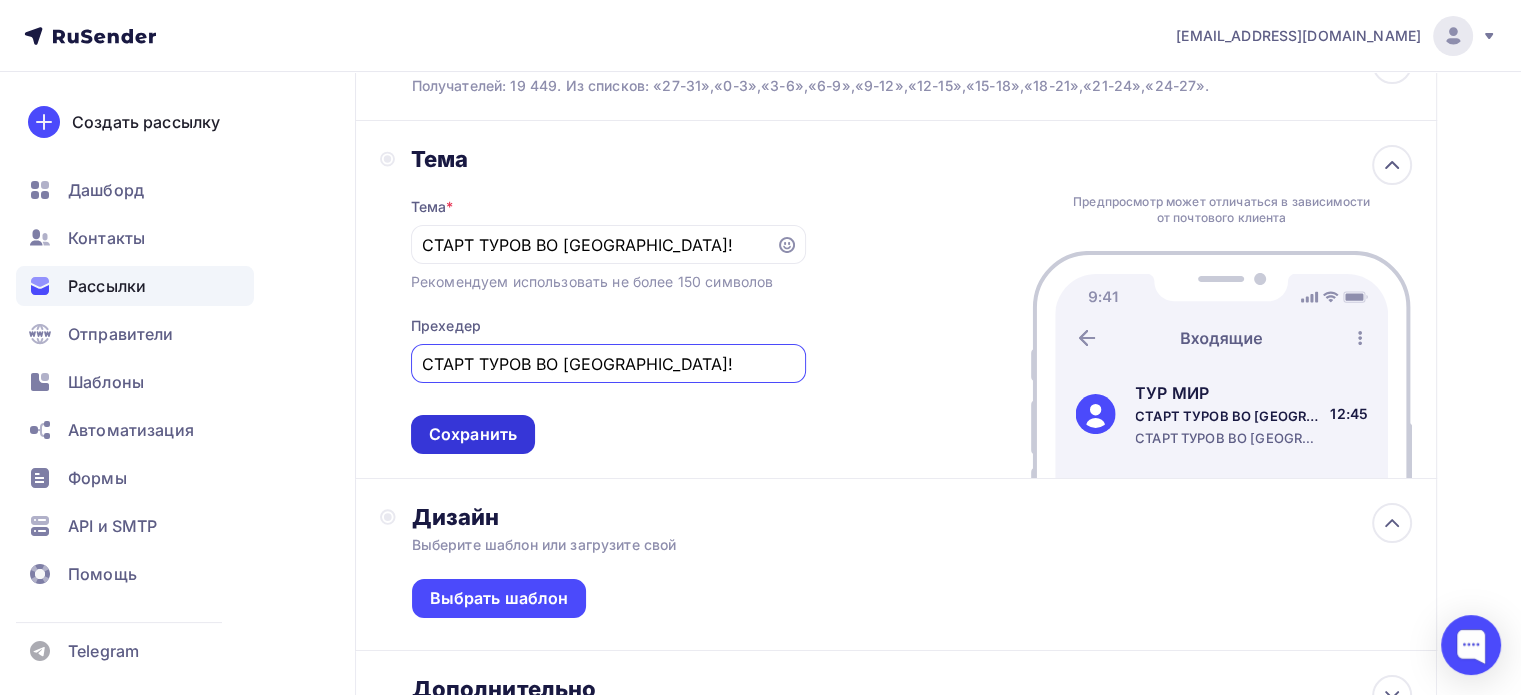 type on "СТАРТ ТУРОВ ВО [GEOGRAPHIC_DATA]!" 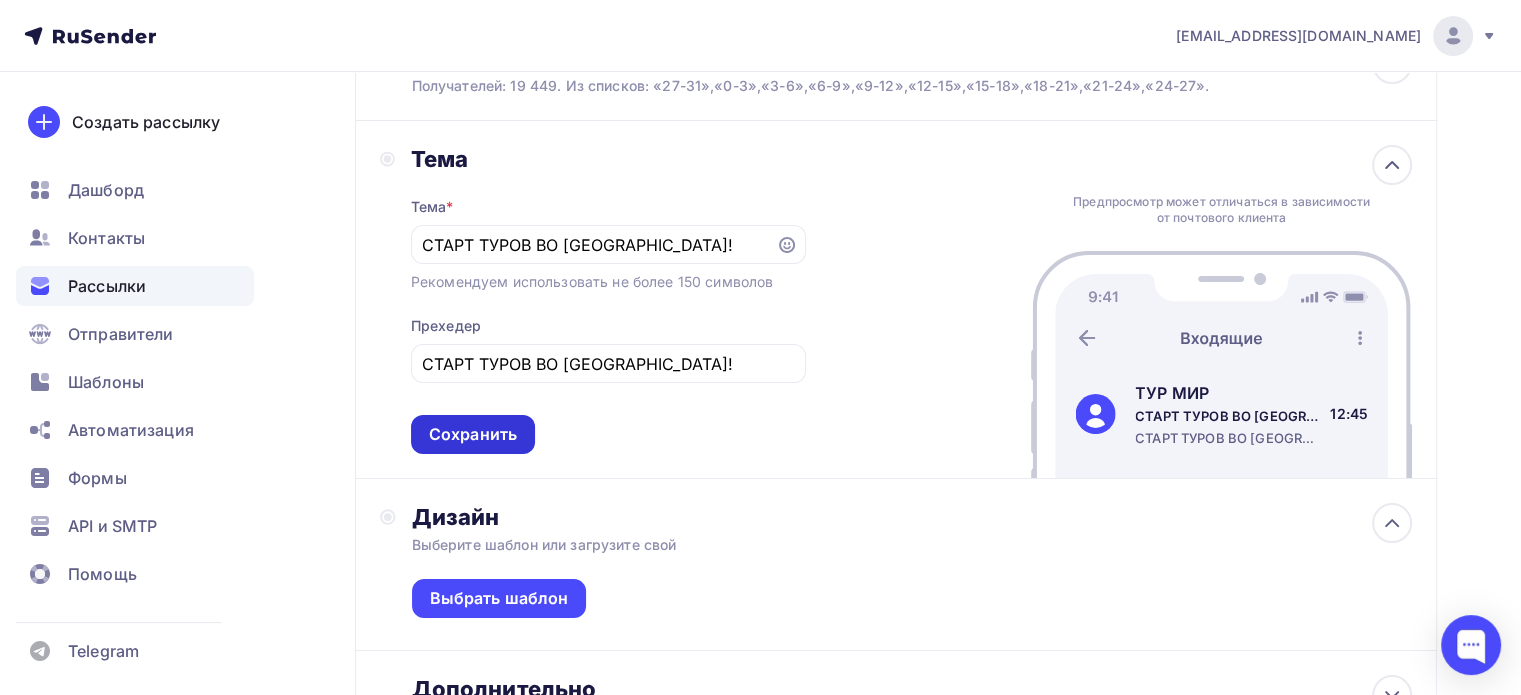 click on "Сохранить" at bounding box center [473, 434] 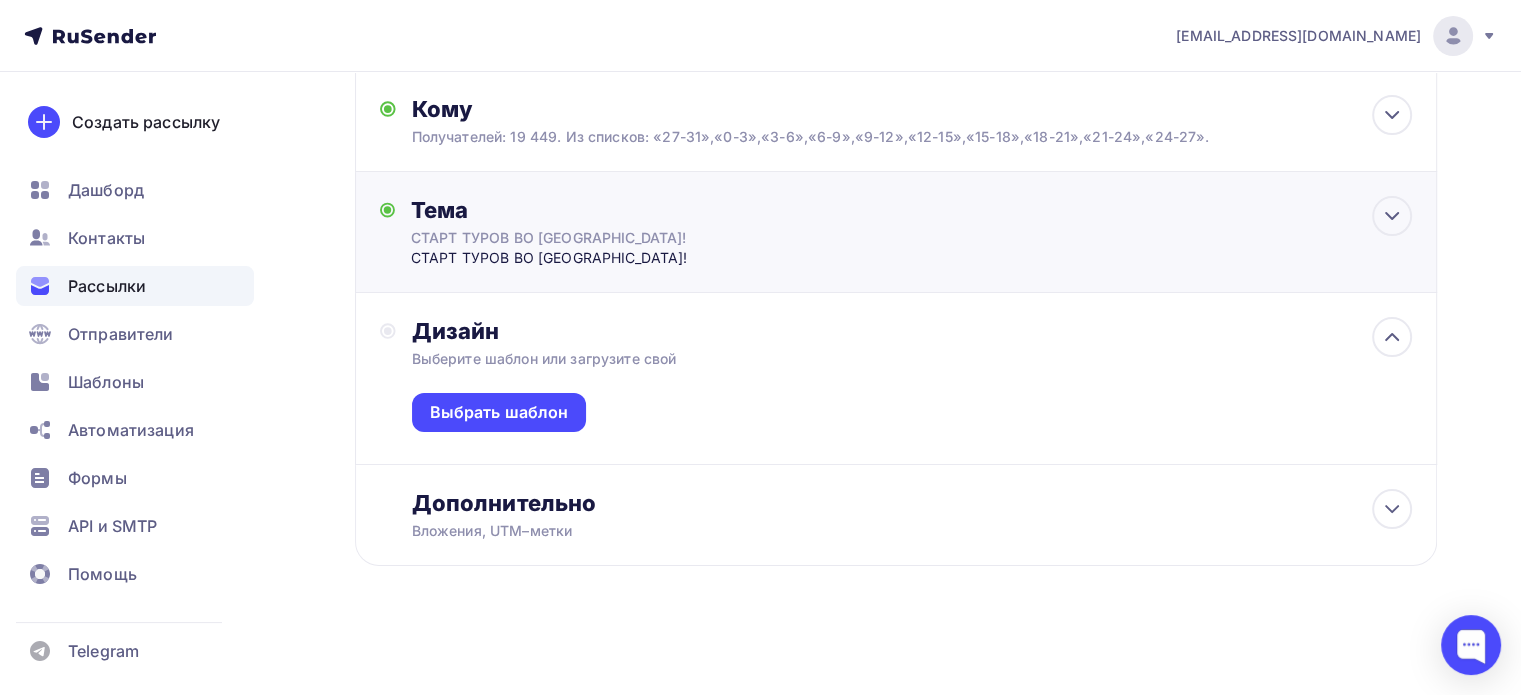 scroll, scrollTop: 212, scrollLeft: 0, axis: vertical 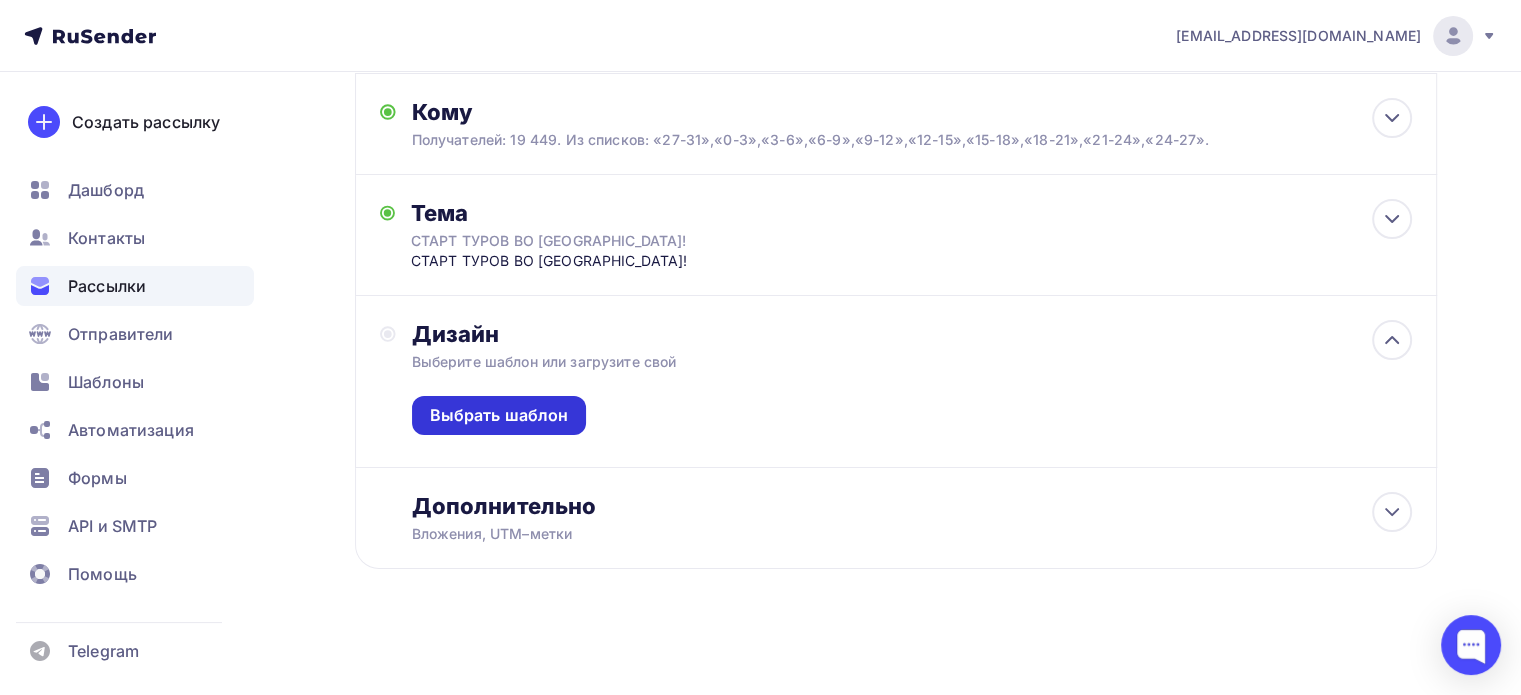 click on "Выбрать шаблон" at bounding box center (499, 415) 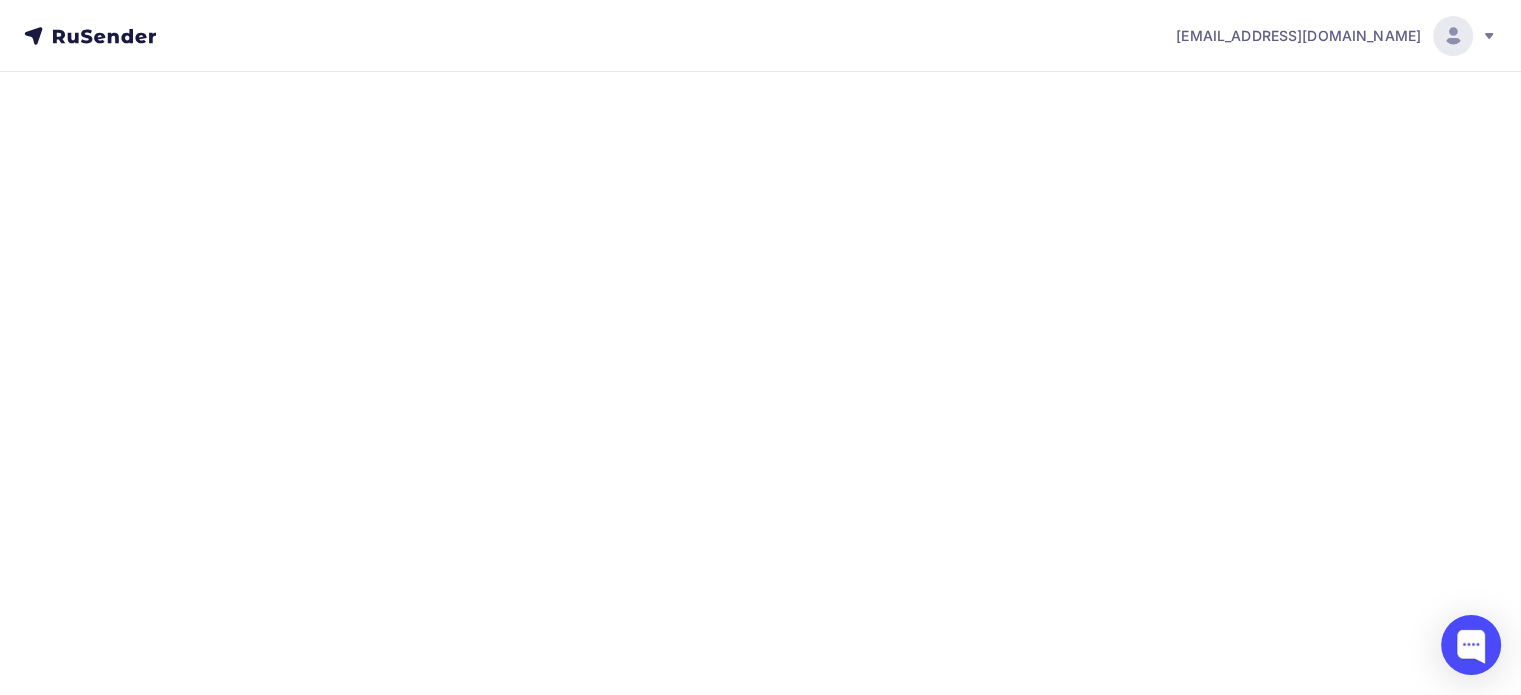scroll, scrollTop: 0, scrollLeft: 0, axis: both 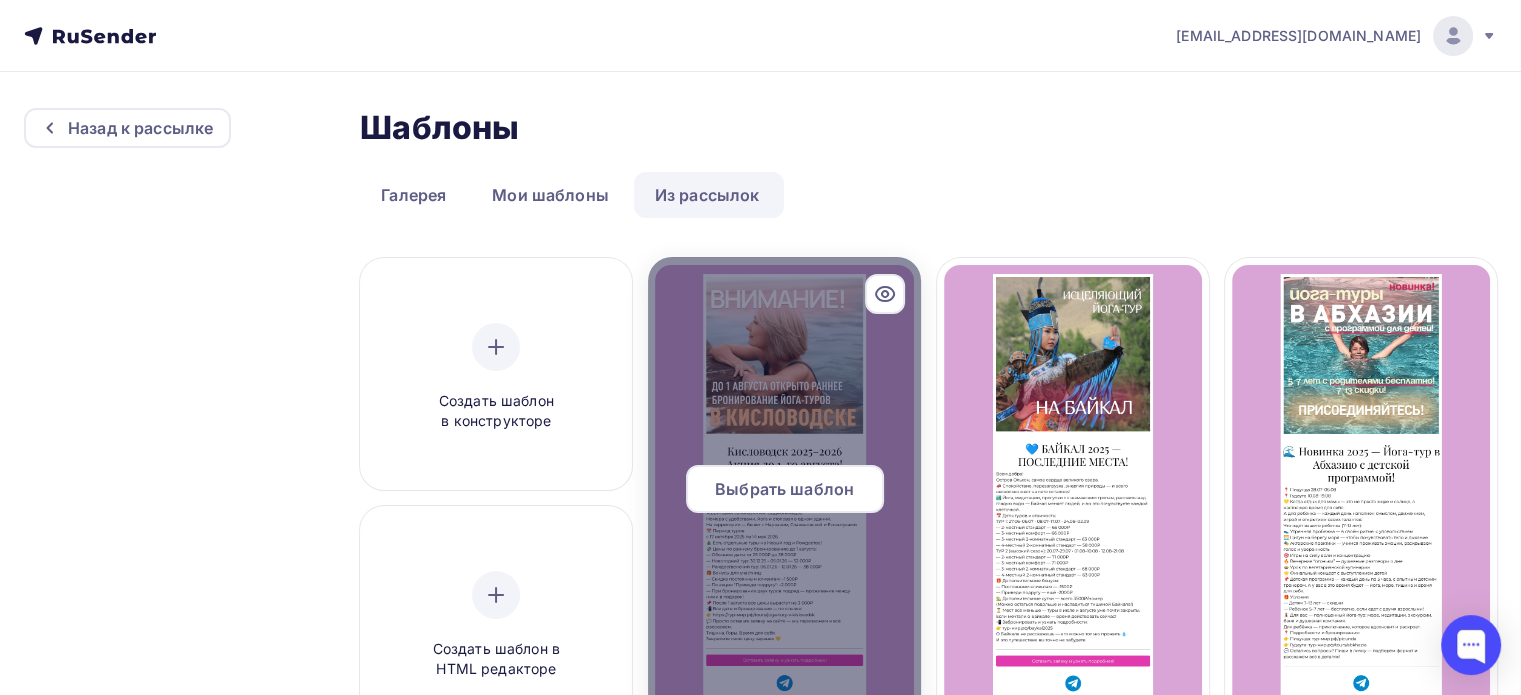 click on "Выбрать шаблон" at bounding box center (785, 489) 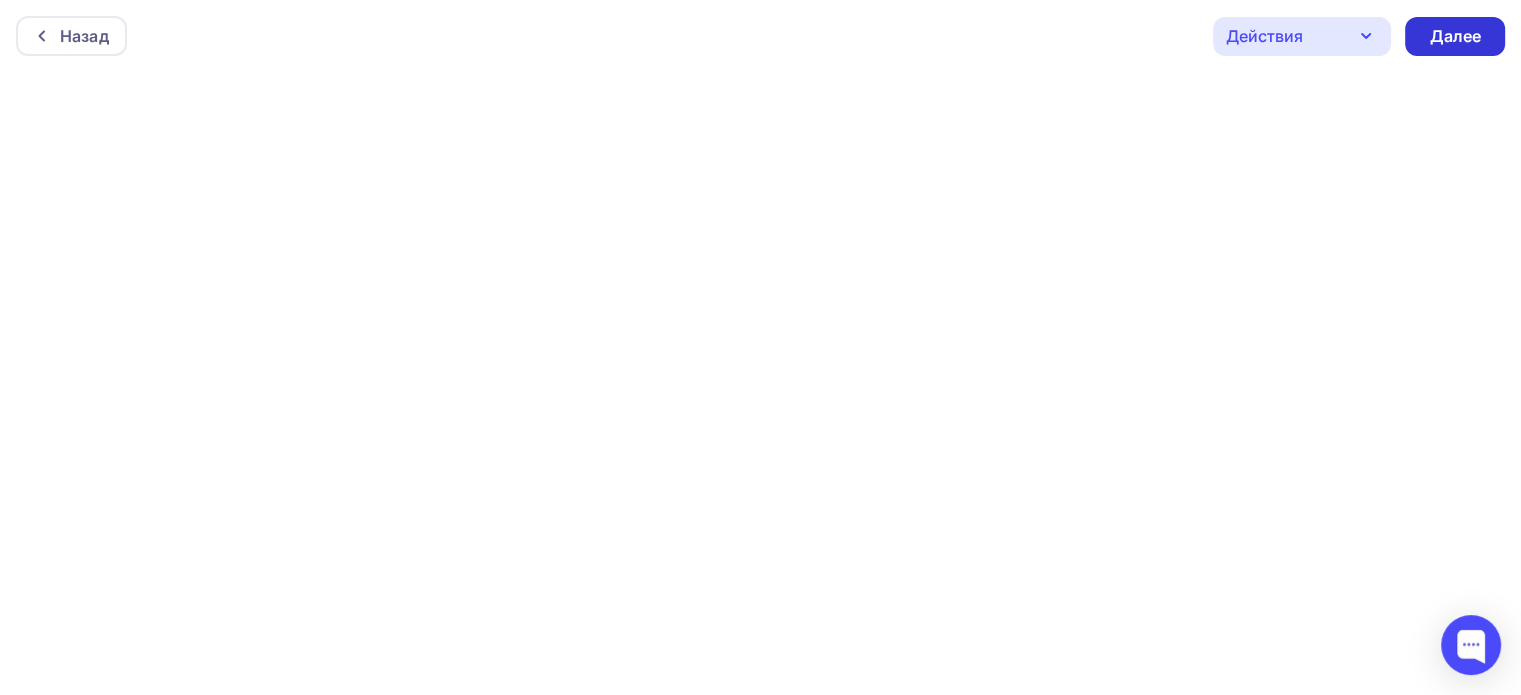 click on "Далее" at bounding box center [1455, 36] 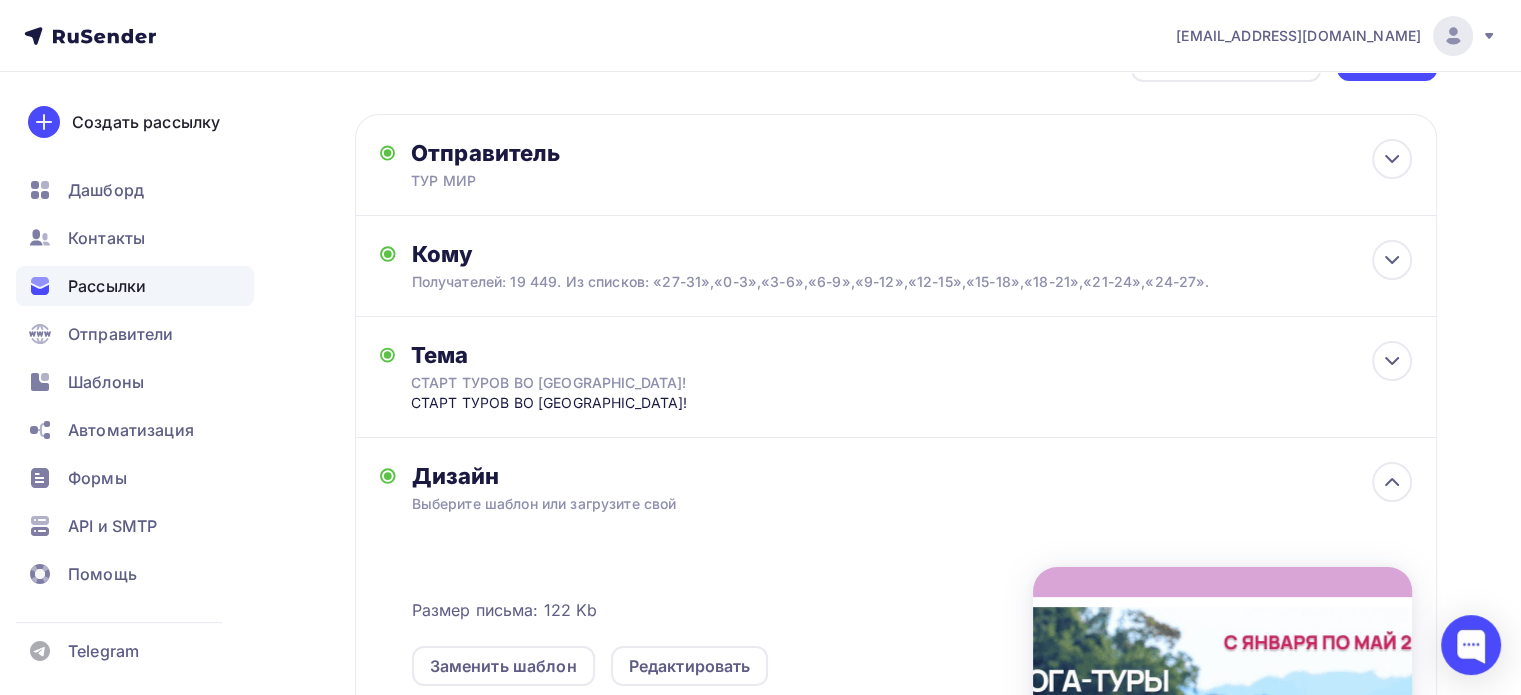 scroll, scrollTop: 0, scrollLeft: 0, axis: both 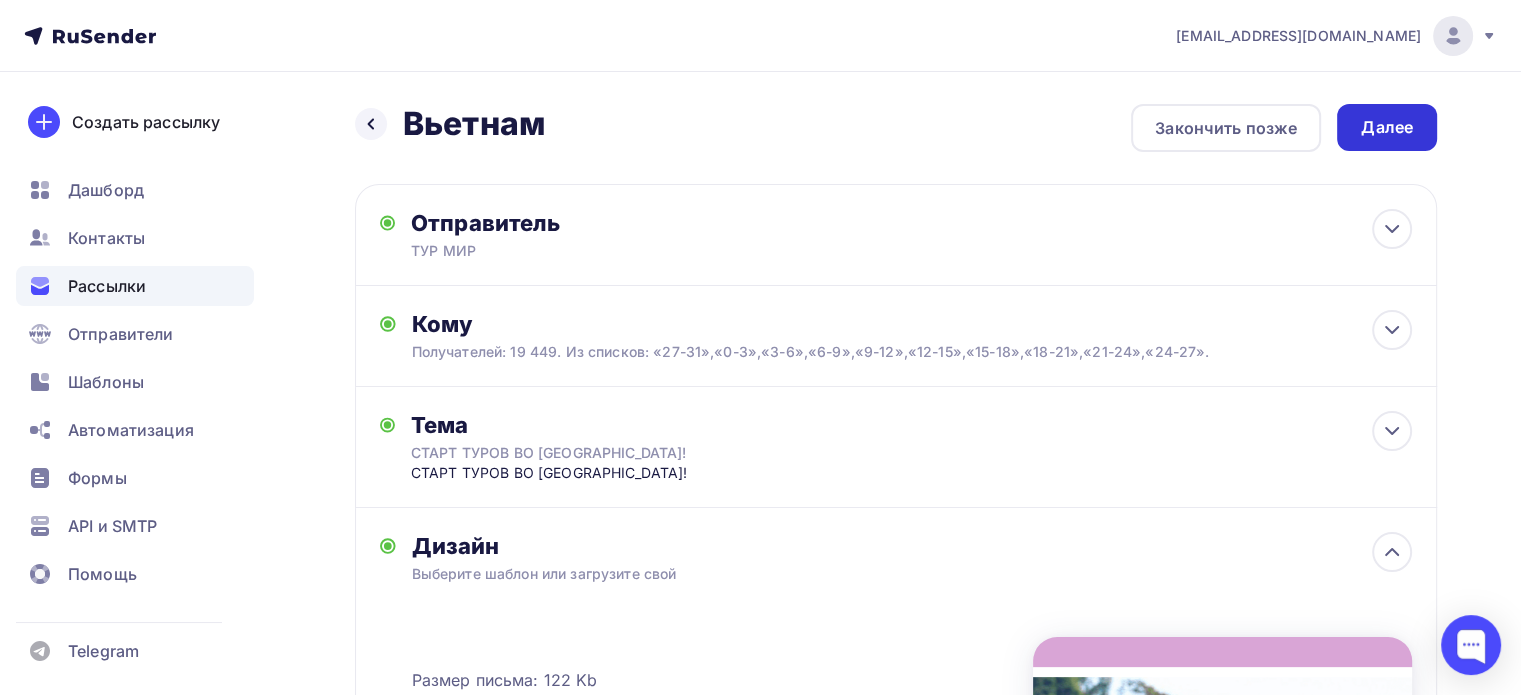 click on "Далее" at bounding box center [1387, 127] 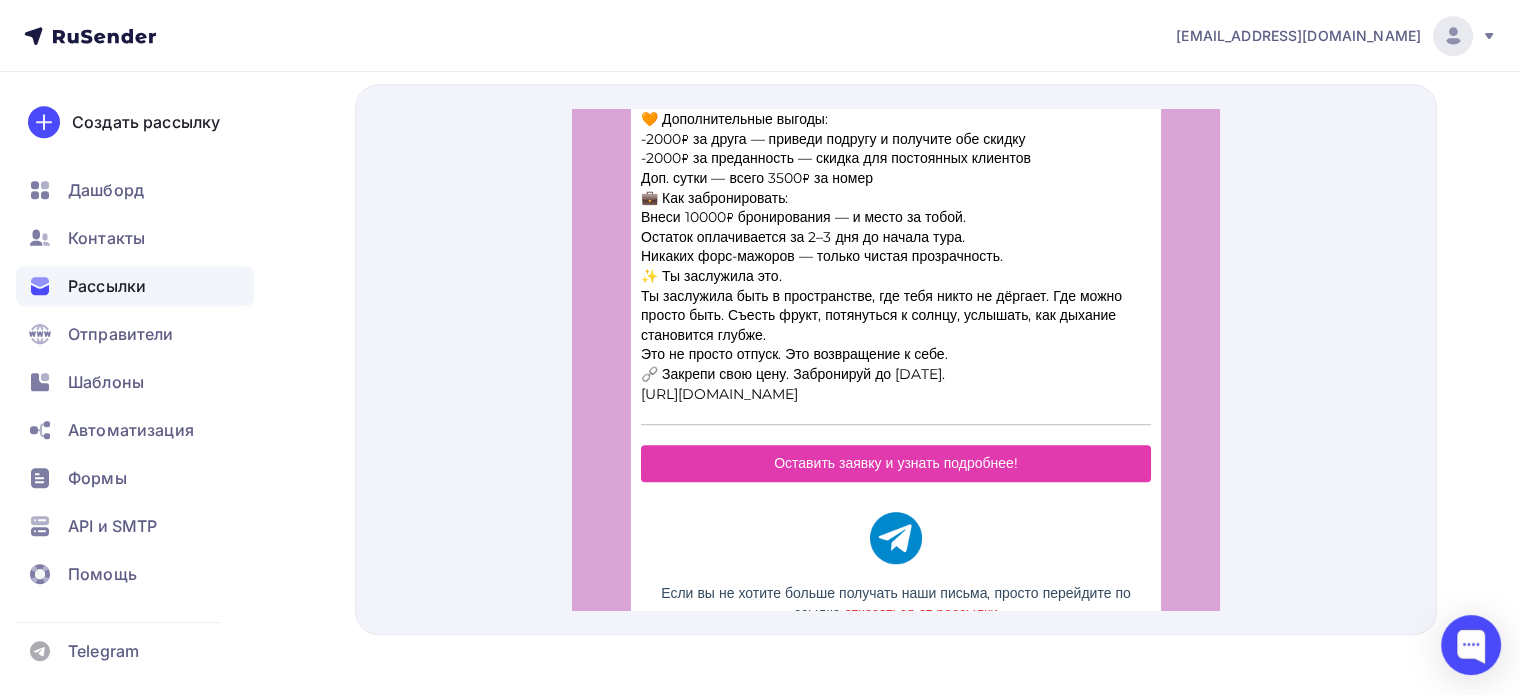 scroll, scrollTop: 1302, scrollLeft: 0, axis: vertical 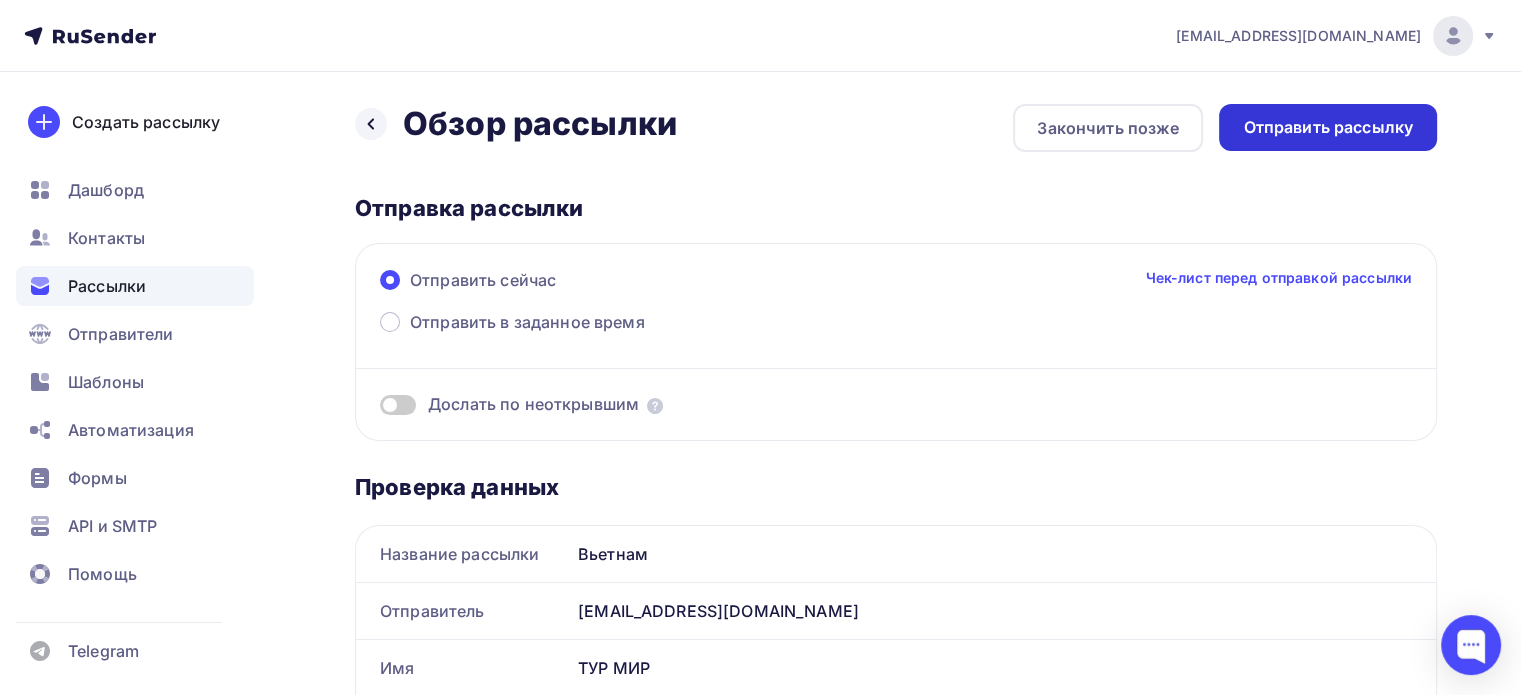 click on "Отправить рассылку" at bounding box center [1328, 127] 